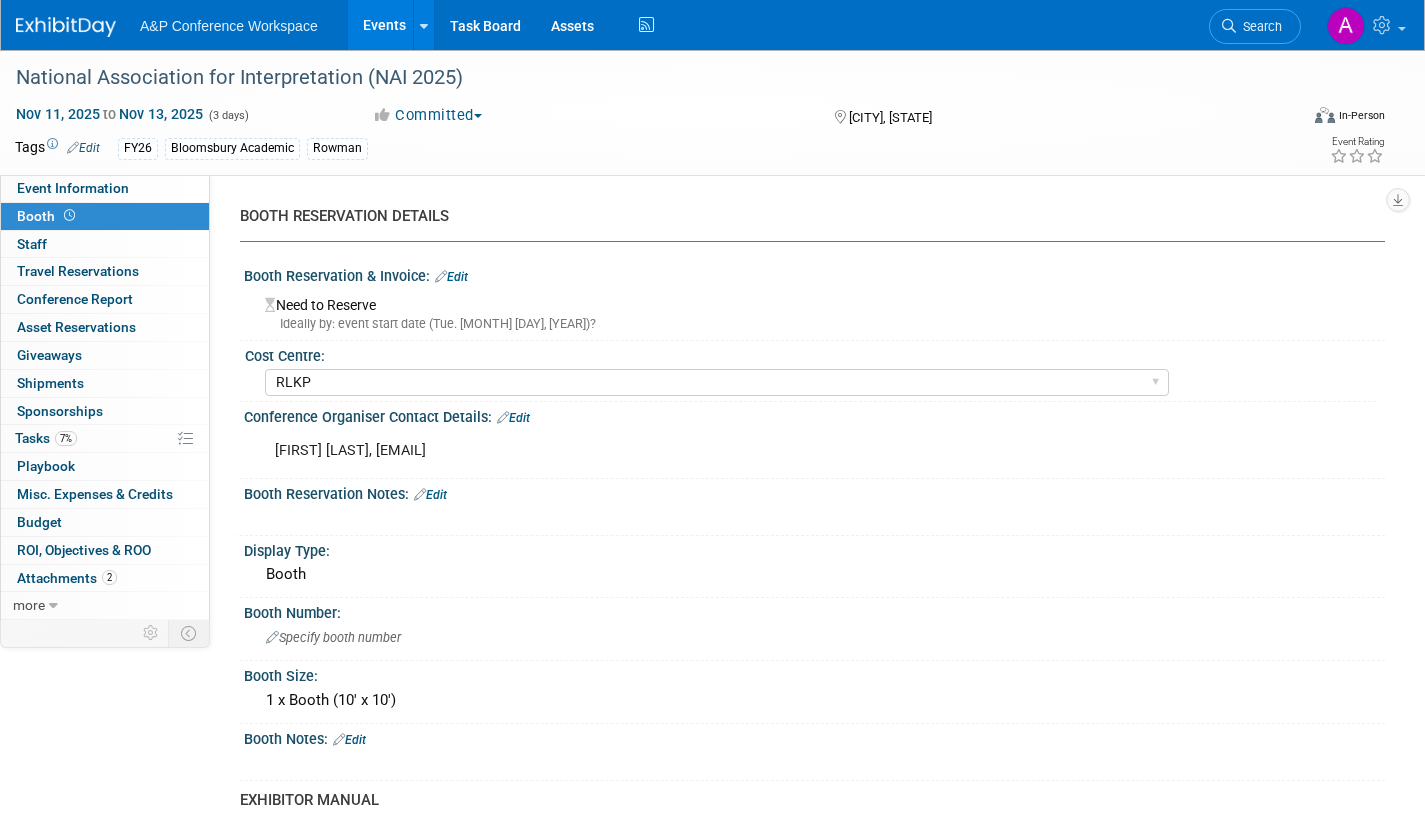 select on "RLKP" 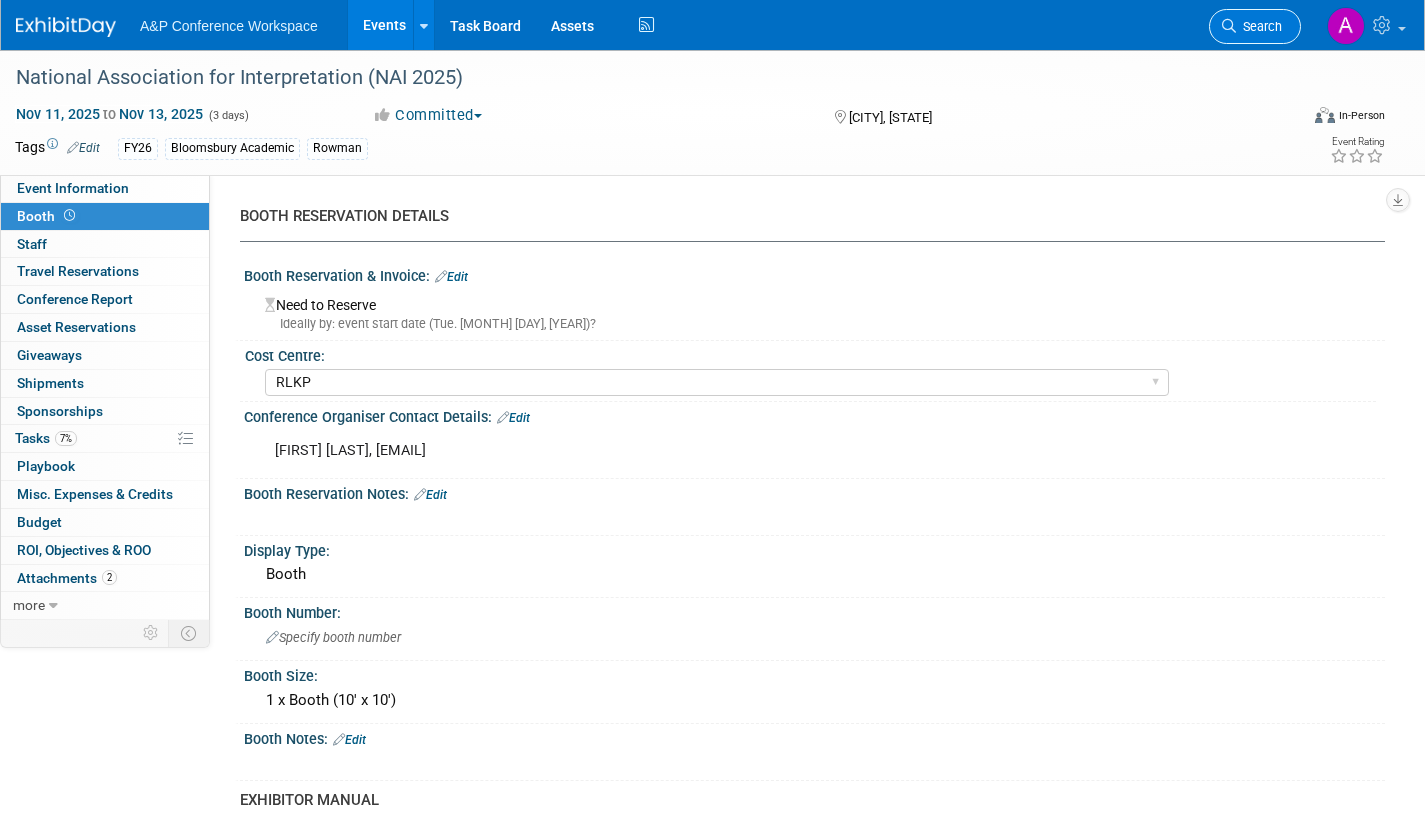 scroll, scrollTop: 0, scrollLeft: 0, axis: both 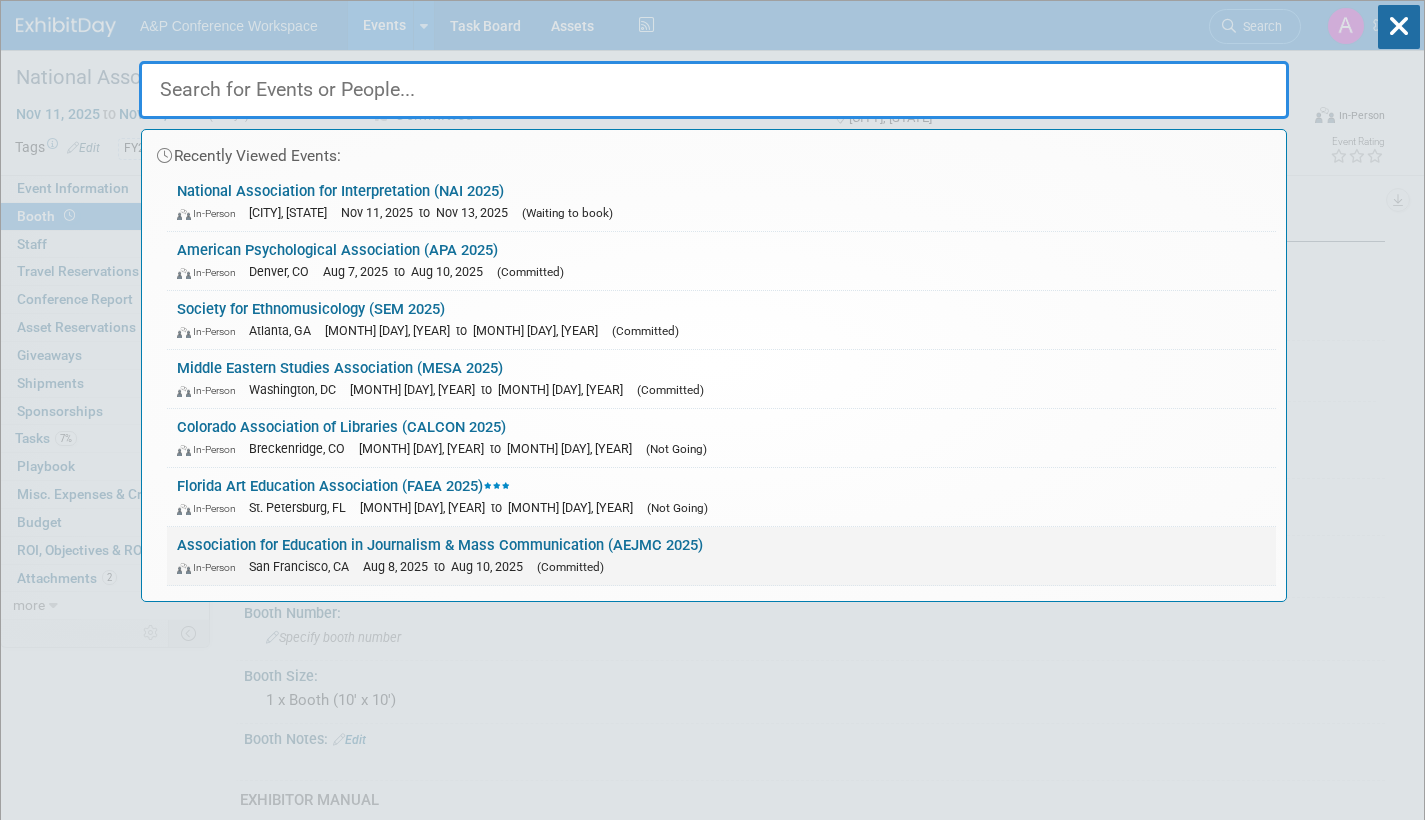 click on "In-Person
San Francisco, CA
Aug 8, 2025  to  Aug 10, 2025
(Committed)" at bounding box center [721, 566] 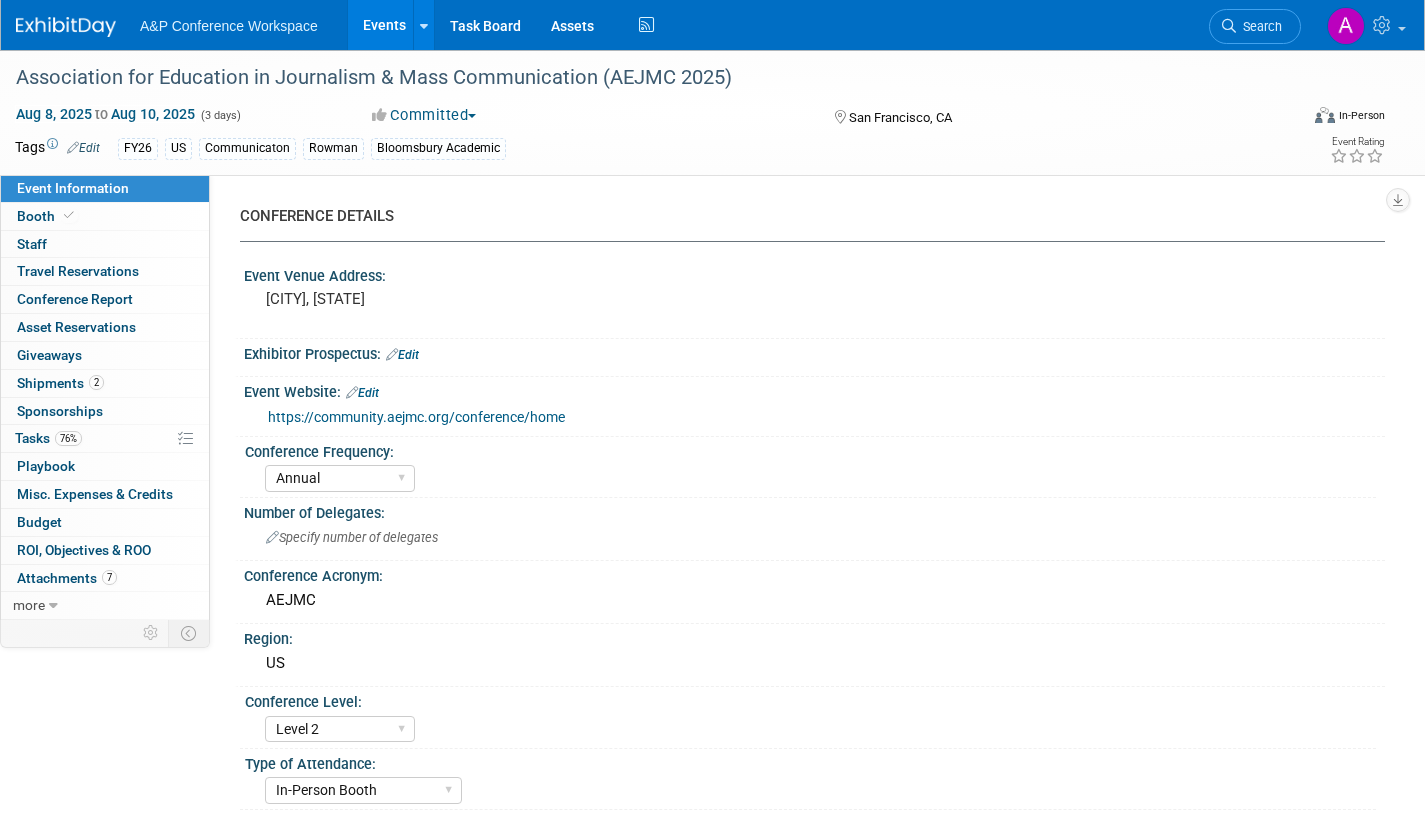 select on "Annual" 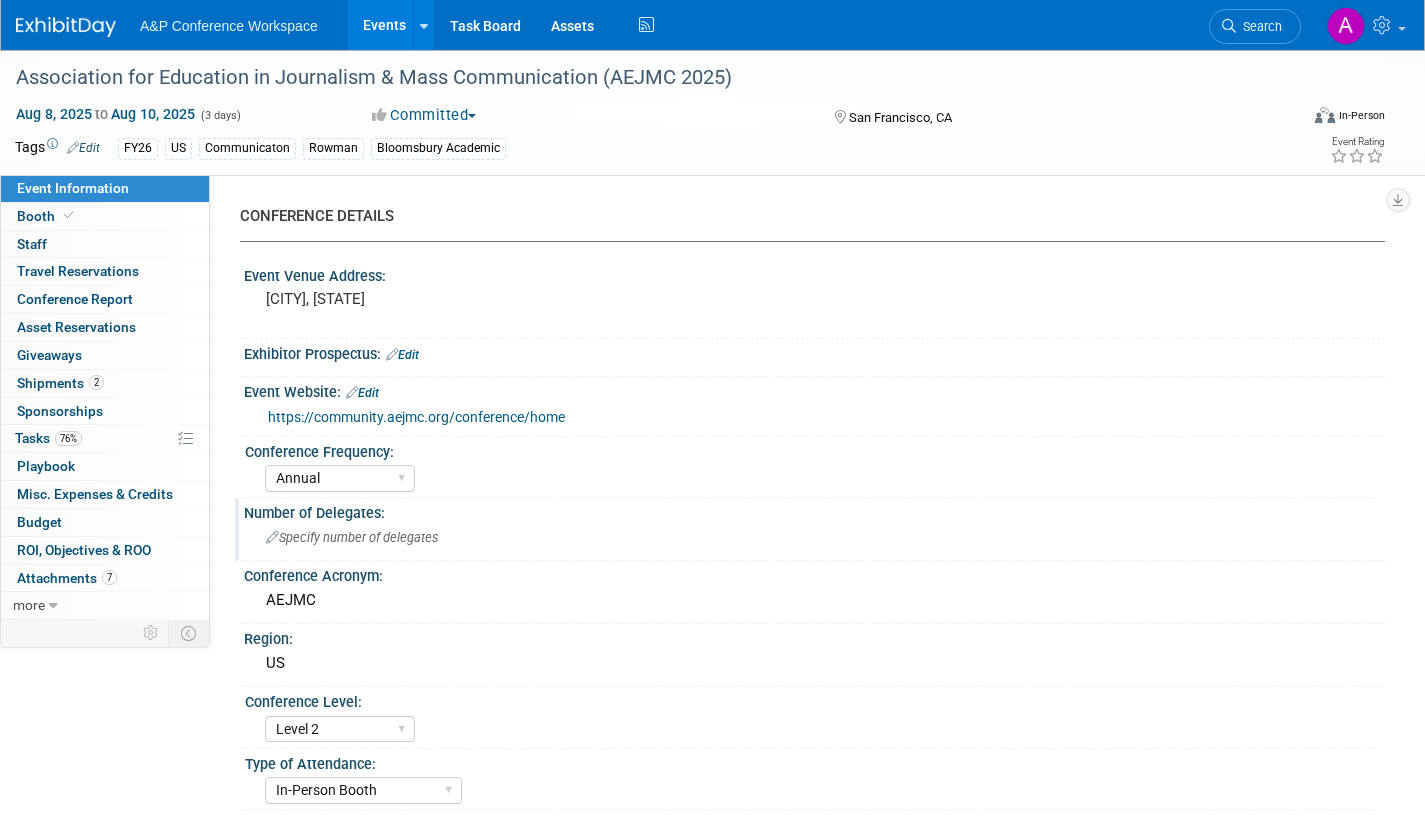 scroll, scrollTop: 0, scrollLeft: 0, axis: both 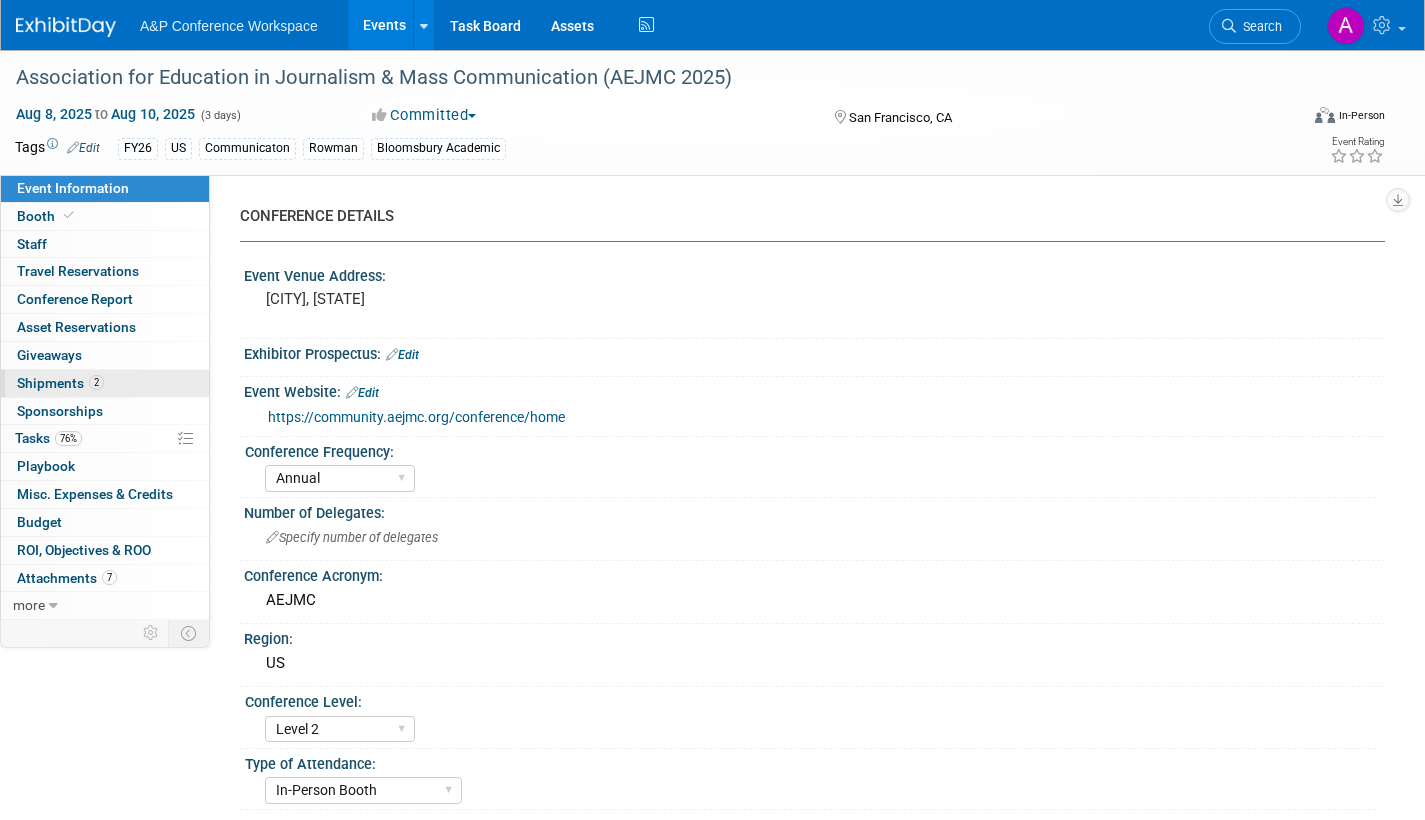 click on "Shipments 2" at bounding box center [60, 383] 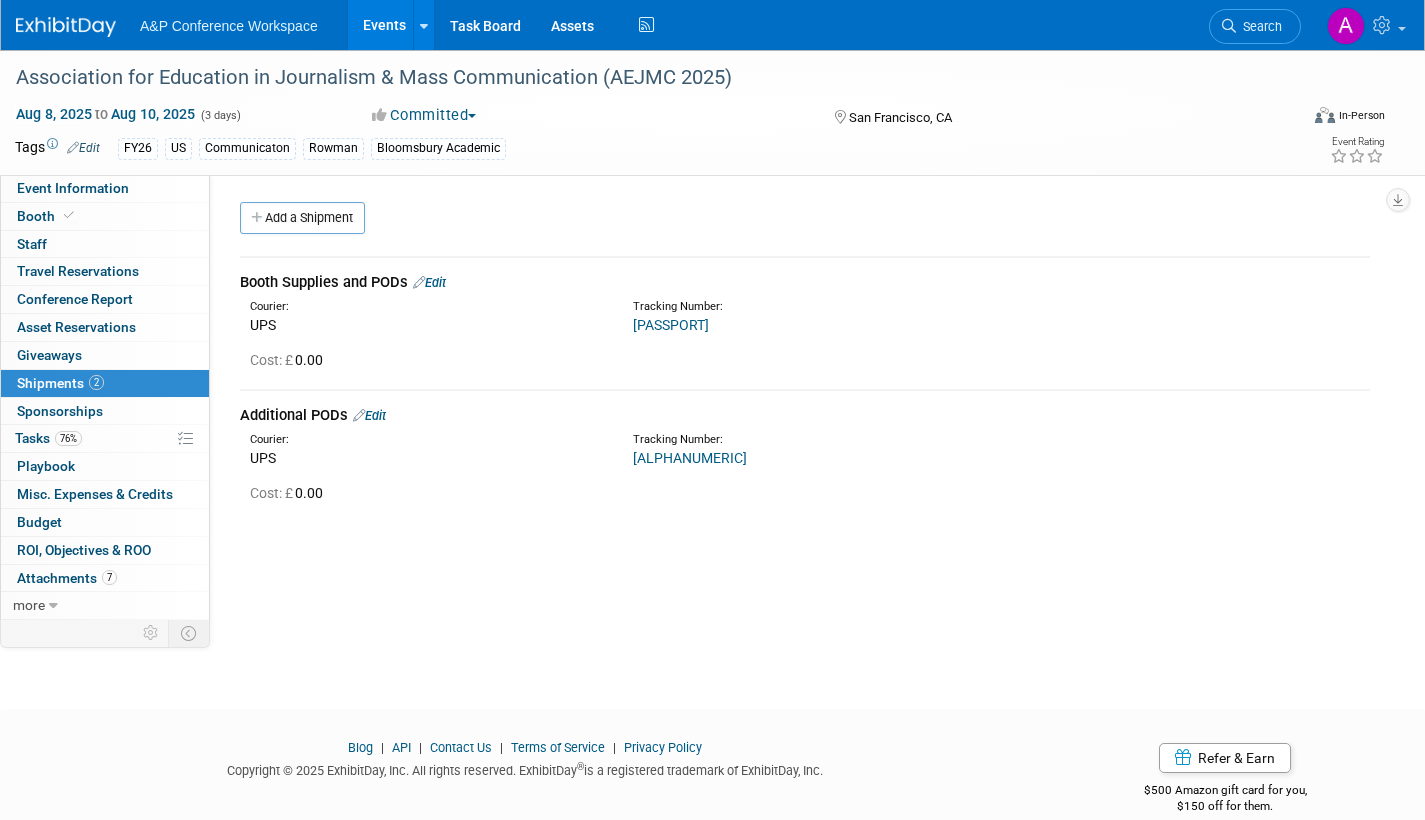 click on "1Z786Y0X0393915879" at bounding box center [671, 325] 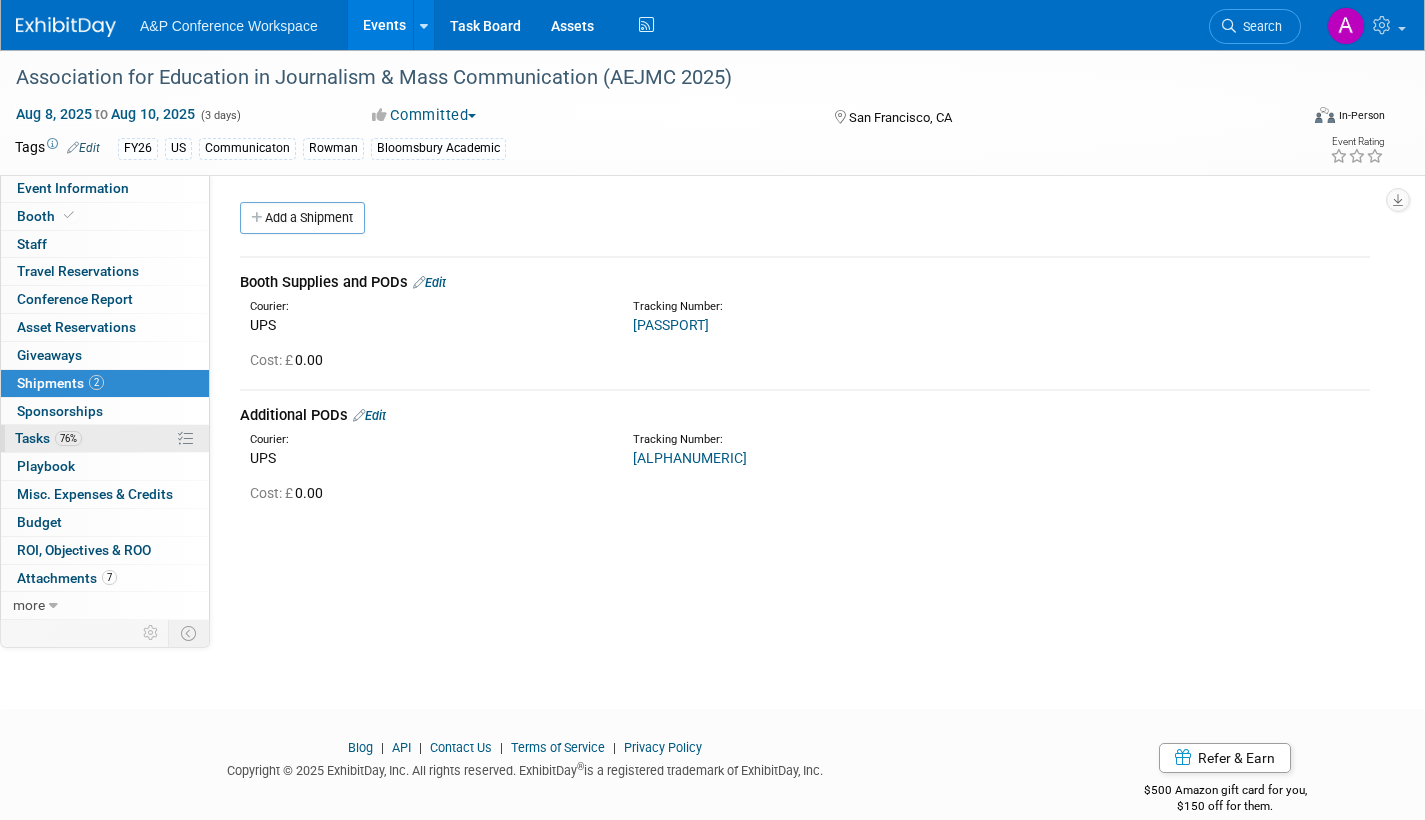 click on "Tasks 76%" at bounding box center (48, 438) 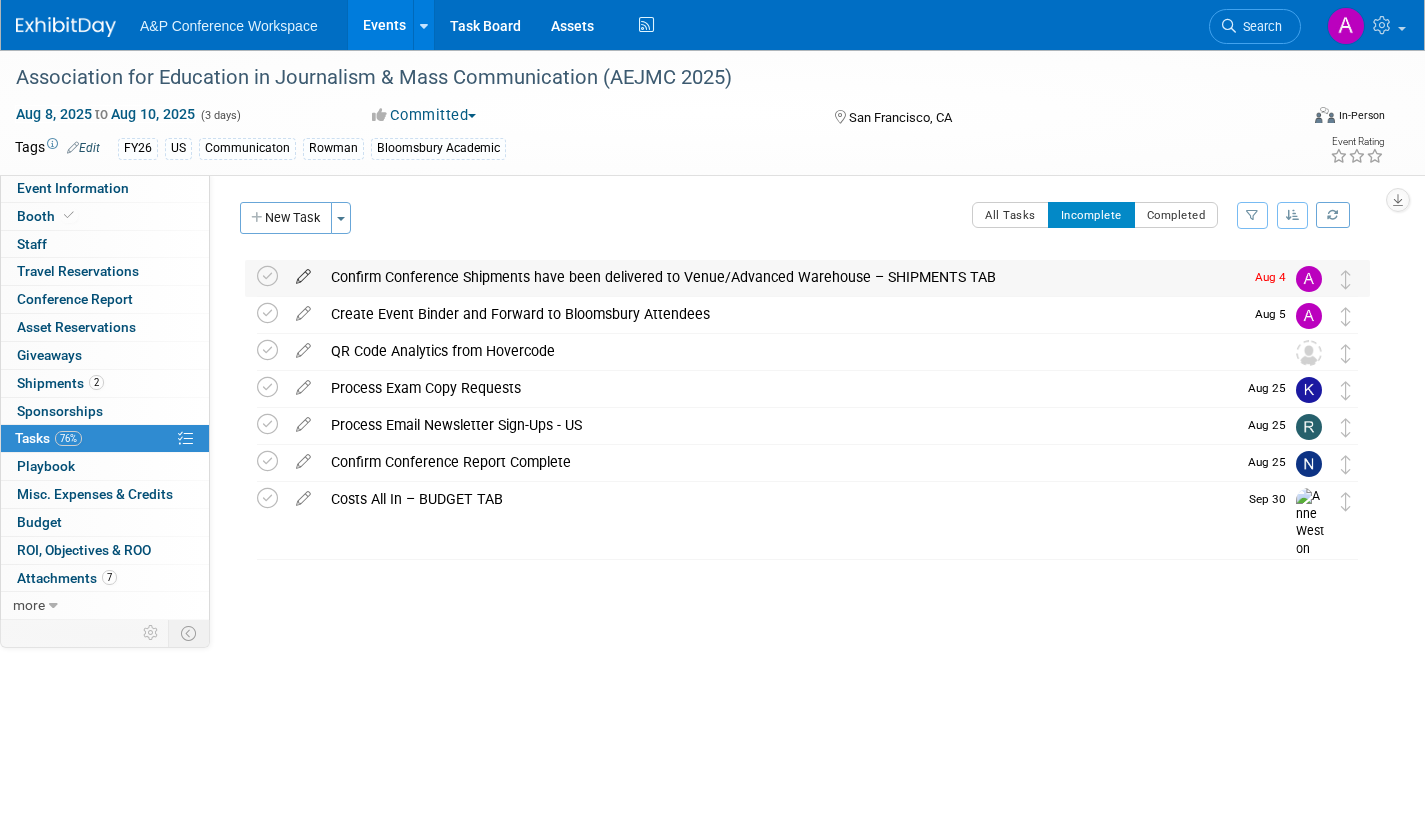 click at bounding box center (303, 272) 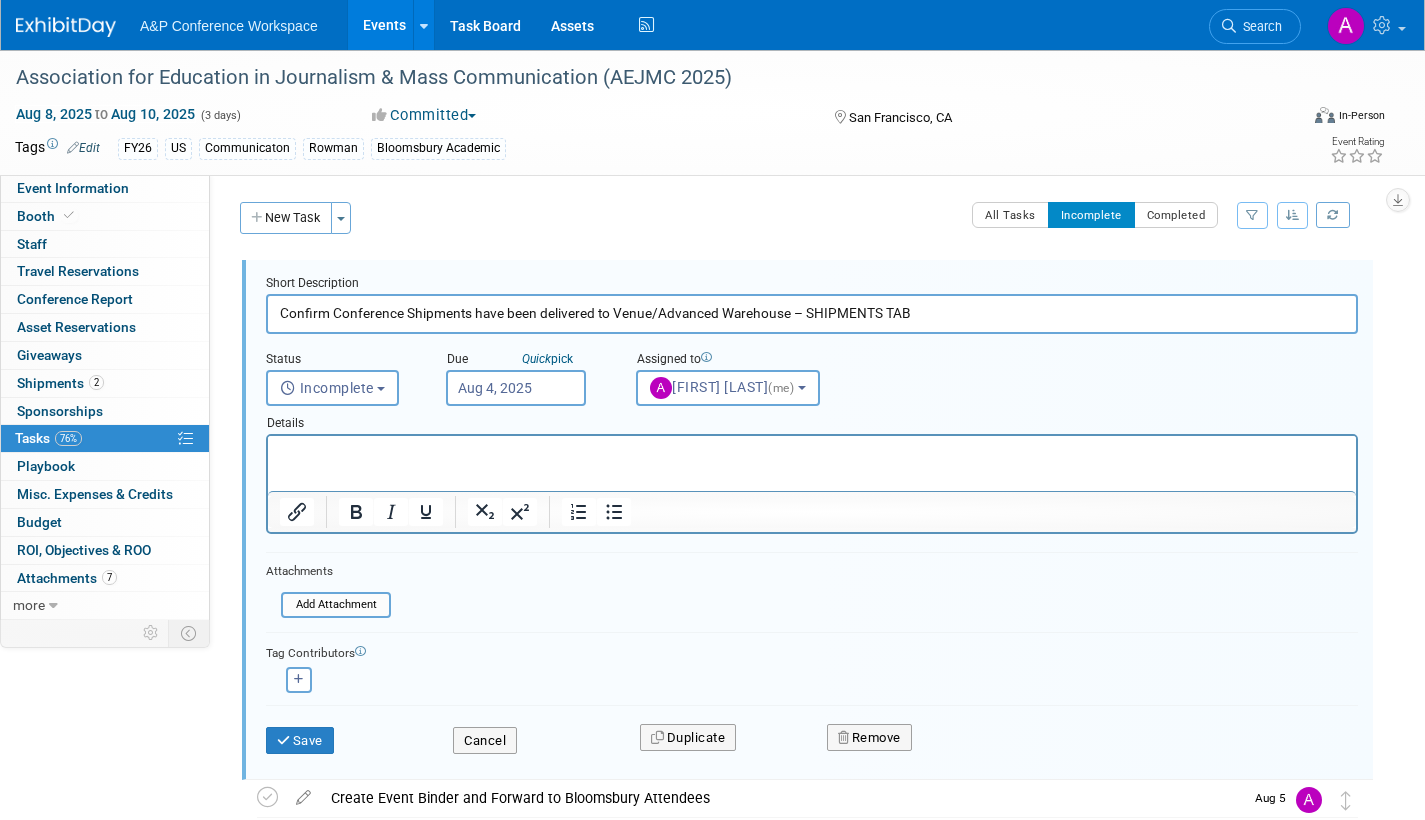 scroll, scrollTop: 0, scrollLeft: 0, axis: both 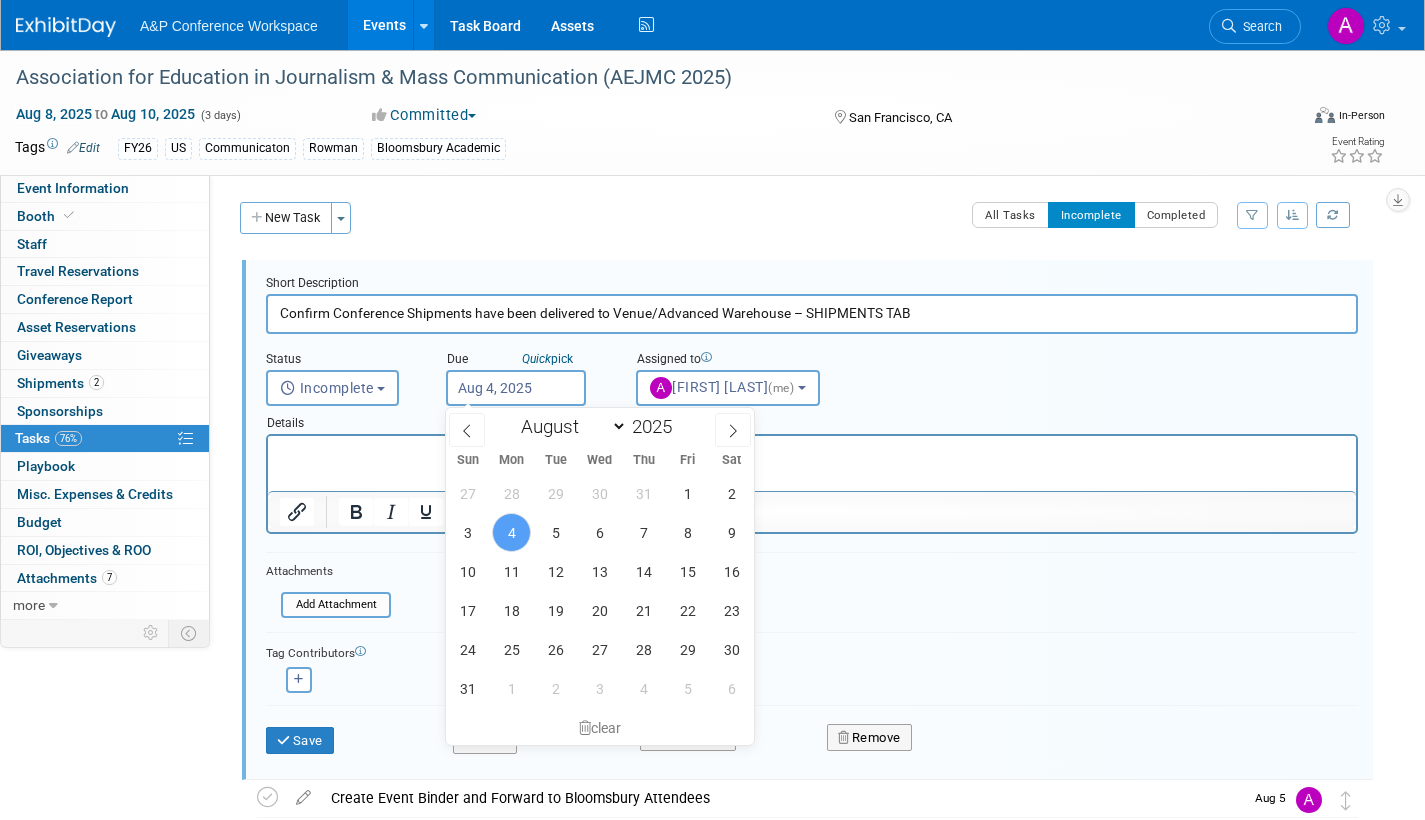 click on "Aug 4, 2025" at bounding box center [516, 388] 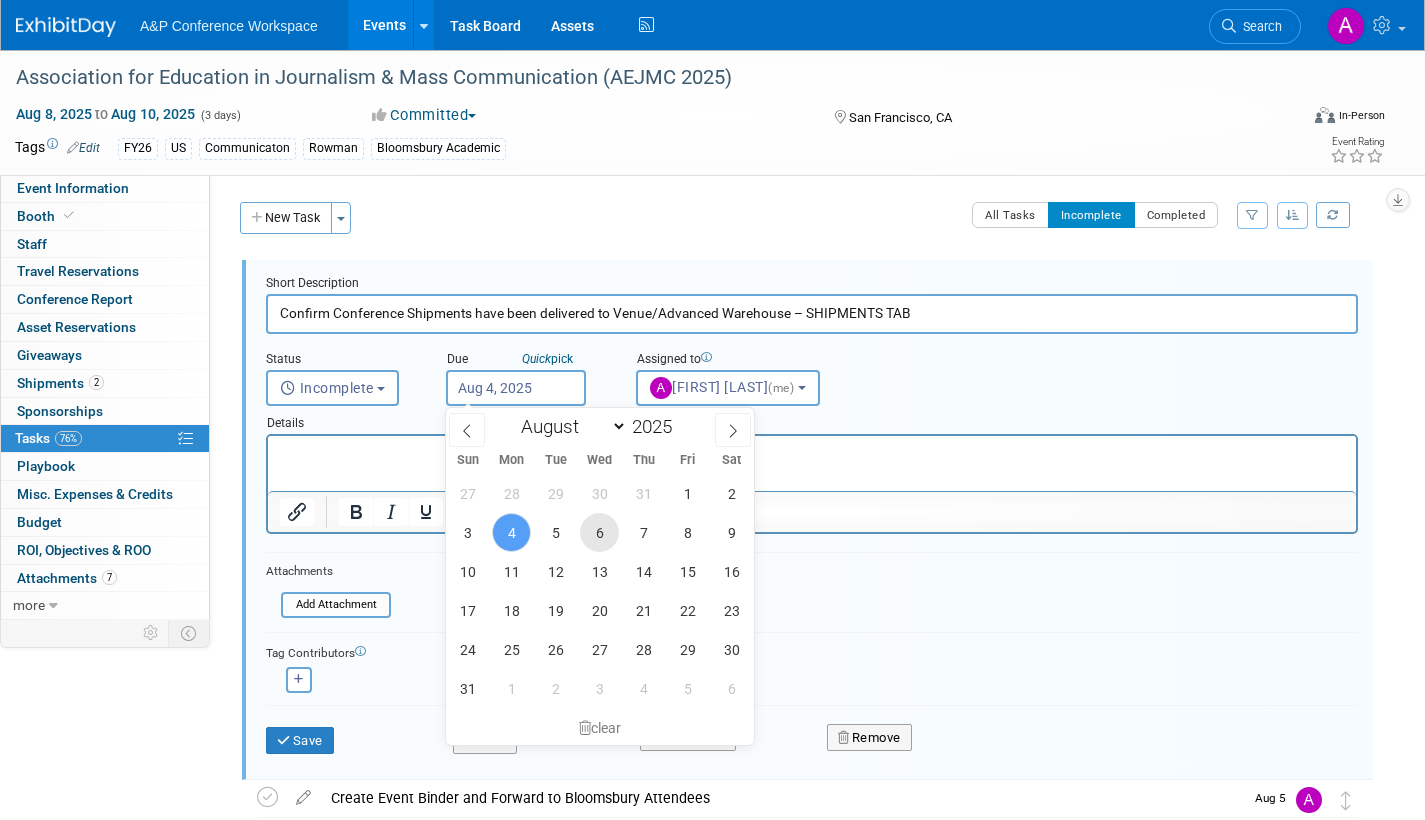 click on "6" at bounding box center (599, 532) 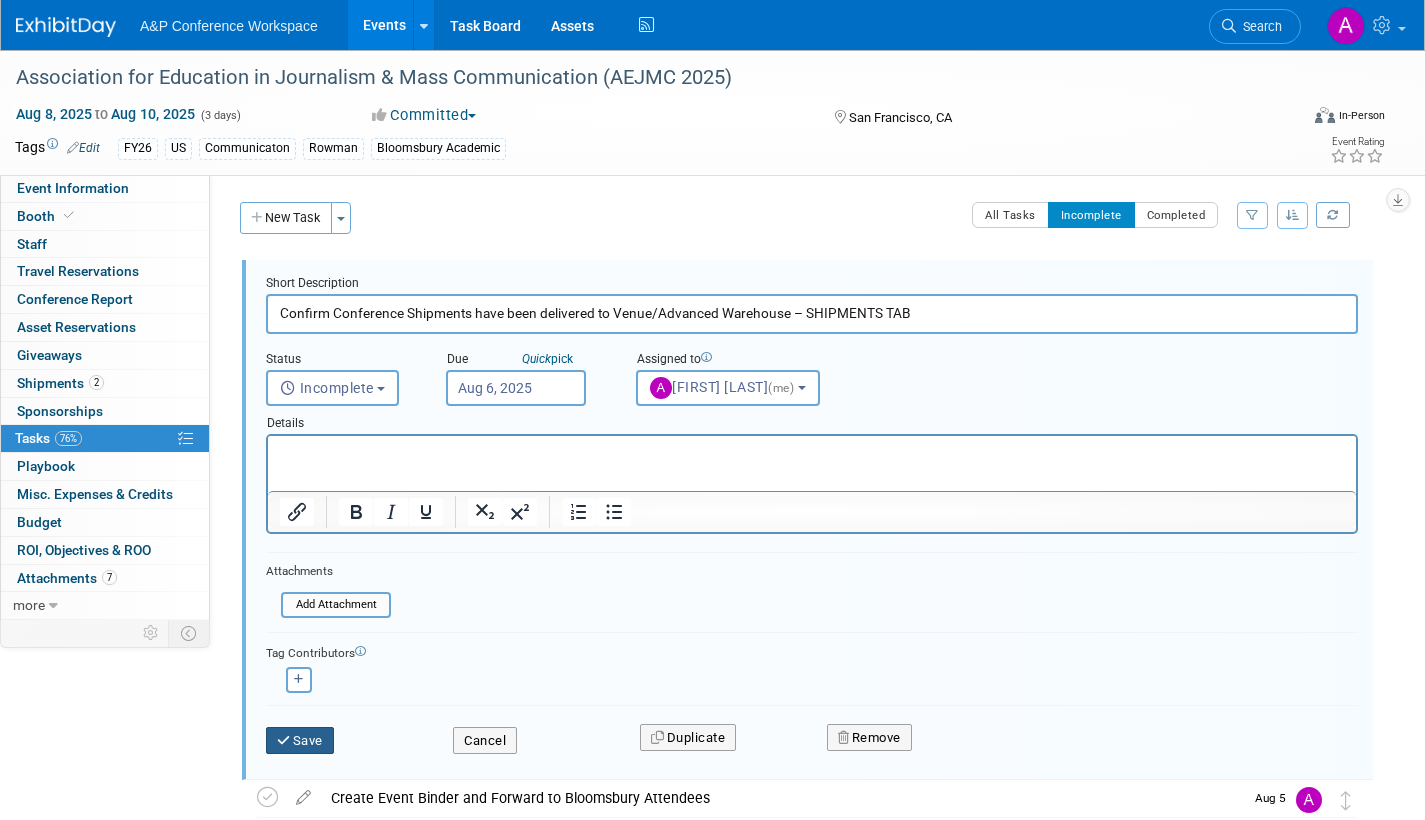 click on "Save" at bounding box center [300, 741] 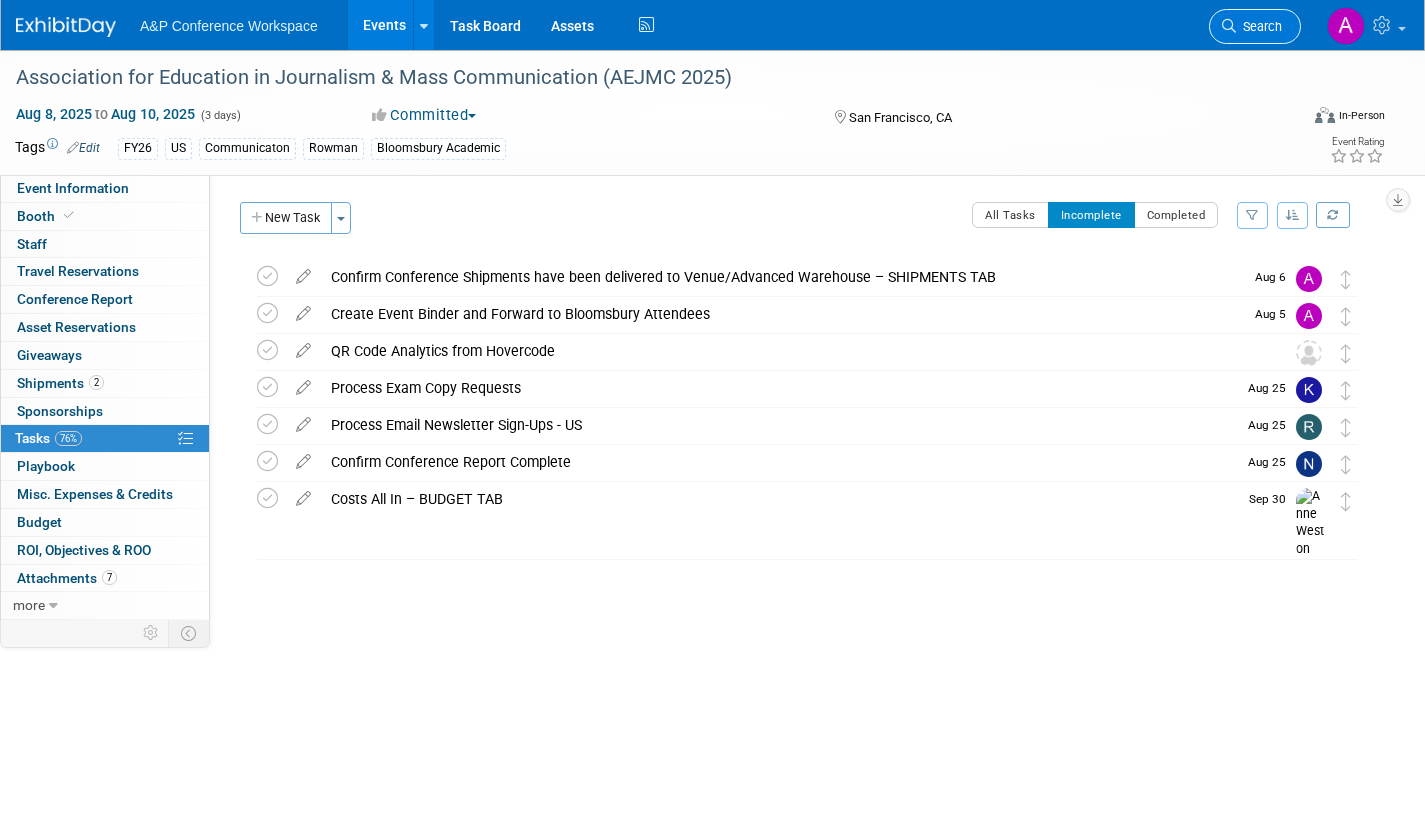 click on "Search" at bounding box center [1259, 26] 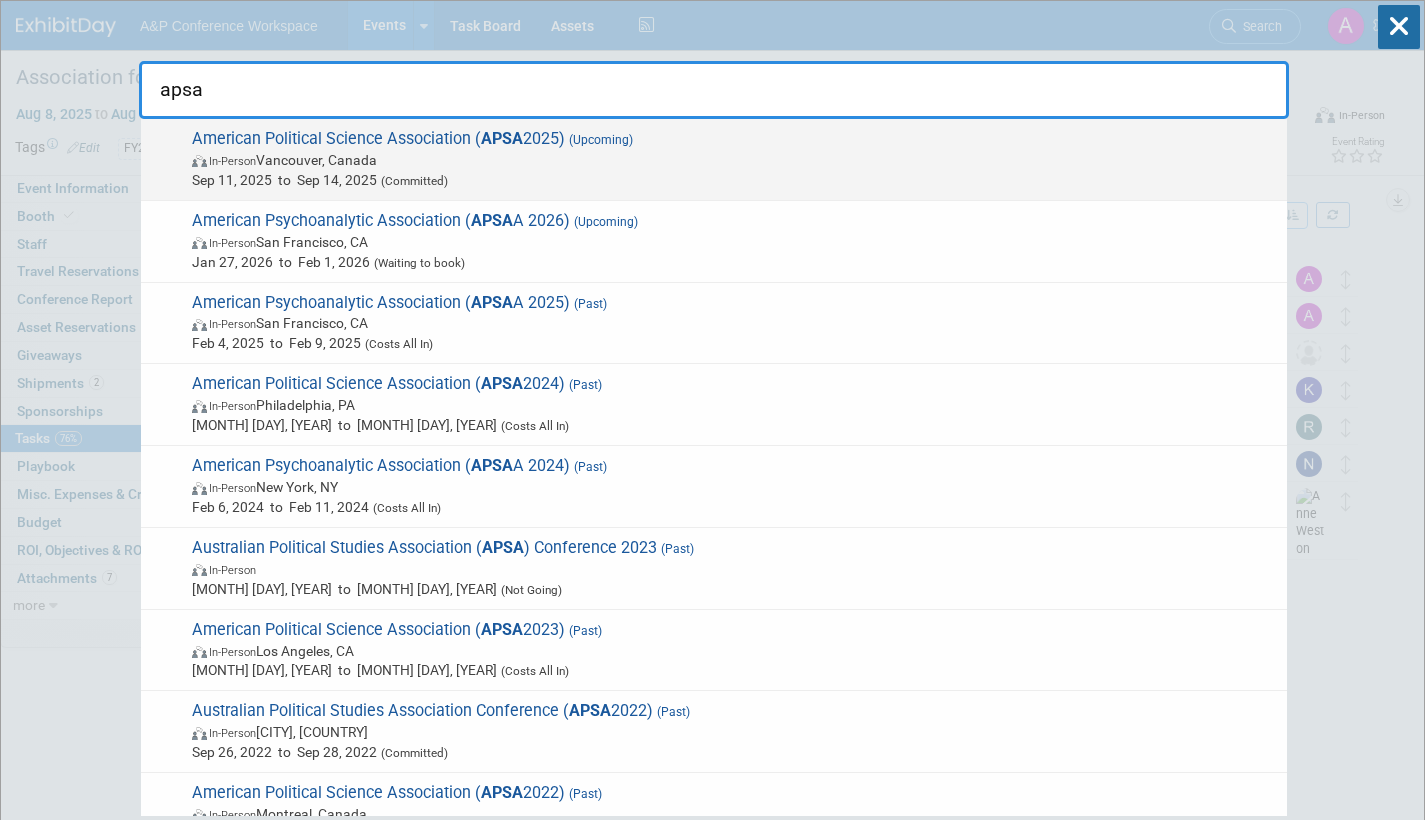 type on "apsa" 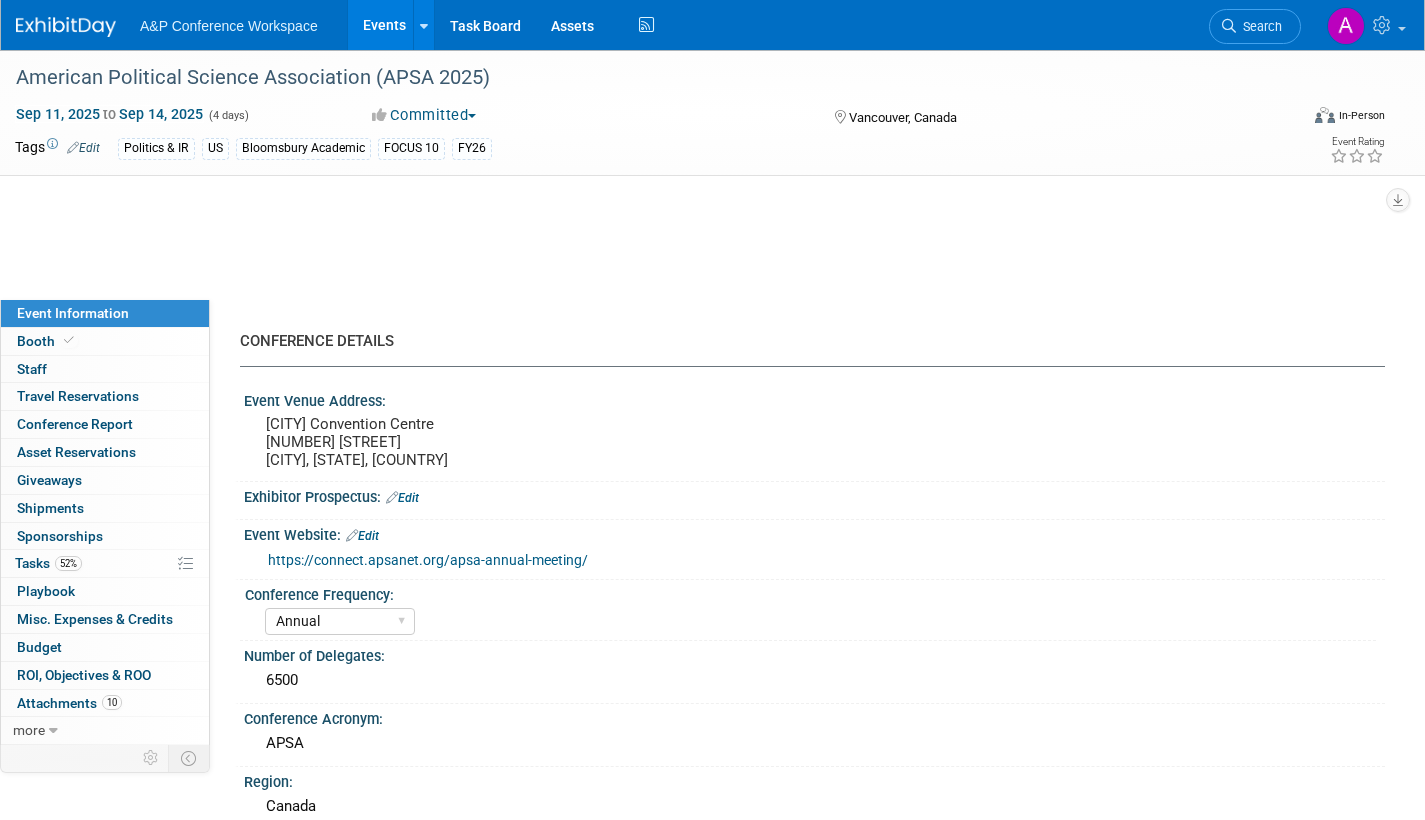 select on "Annual" 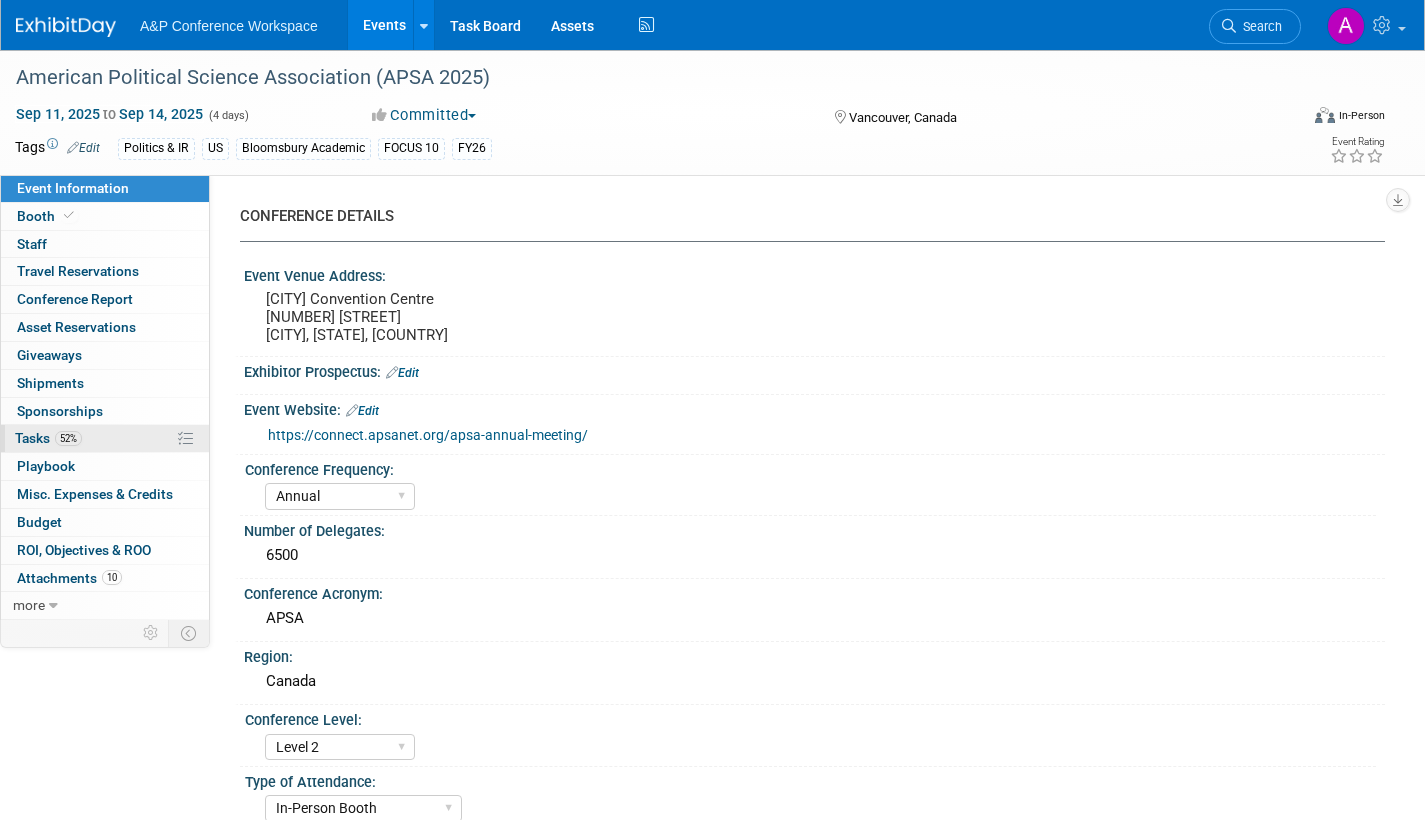 click on "Tasks 52%" at bounding box center (48, 438) 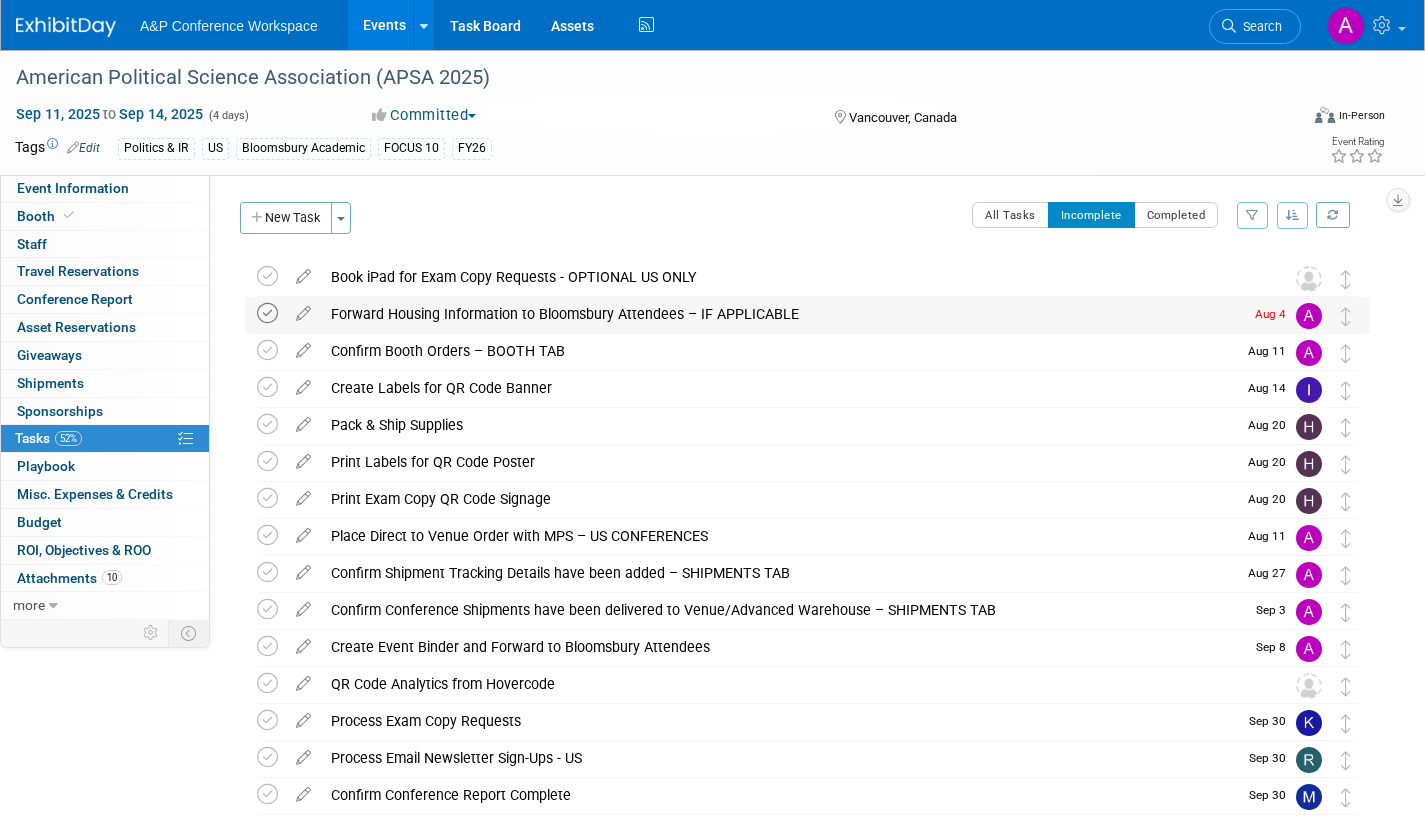 click at bounding box center (267, 313) 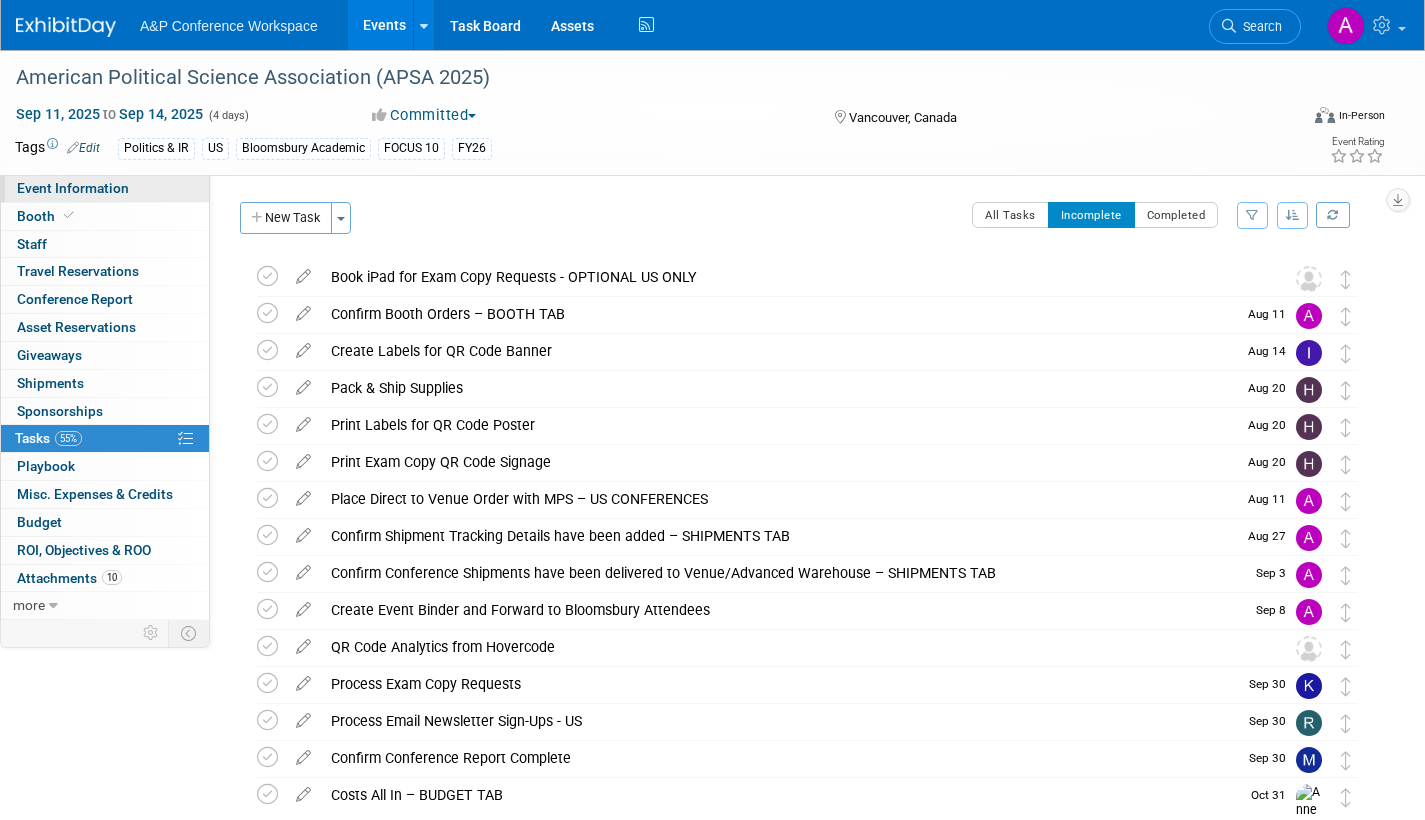 click on "Event Information" at bounding box center (73, 188) 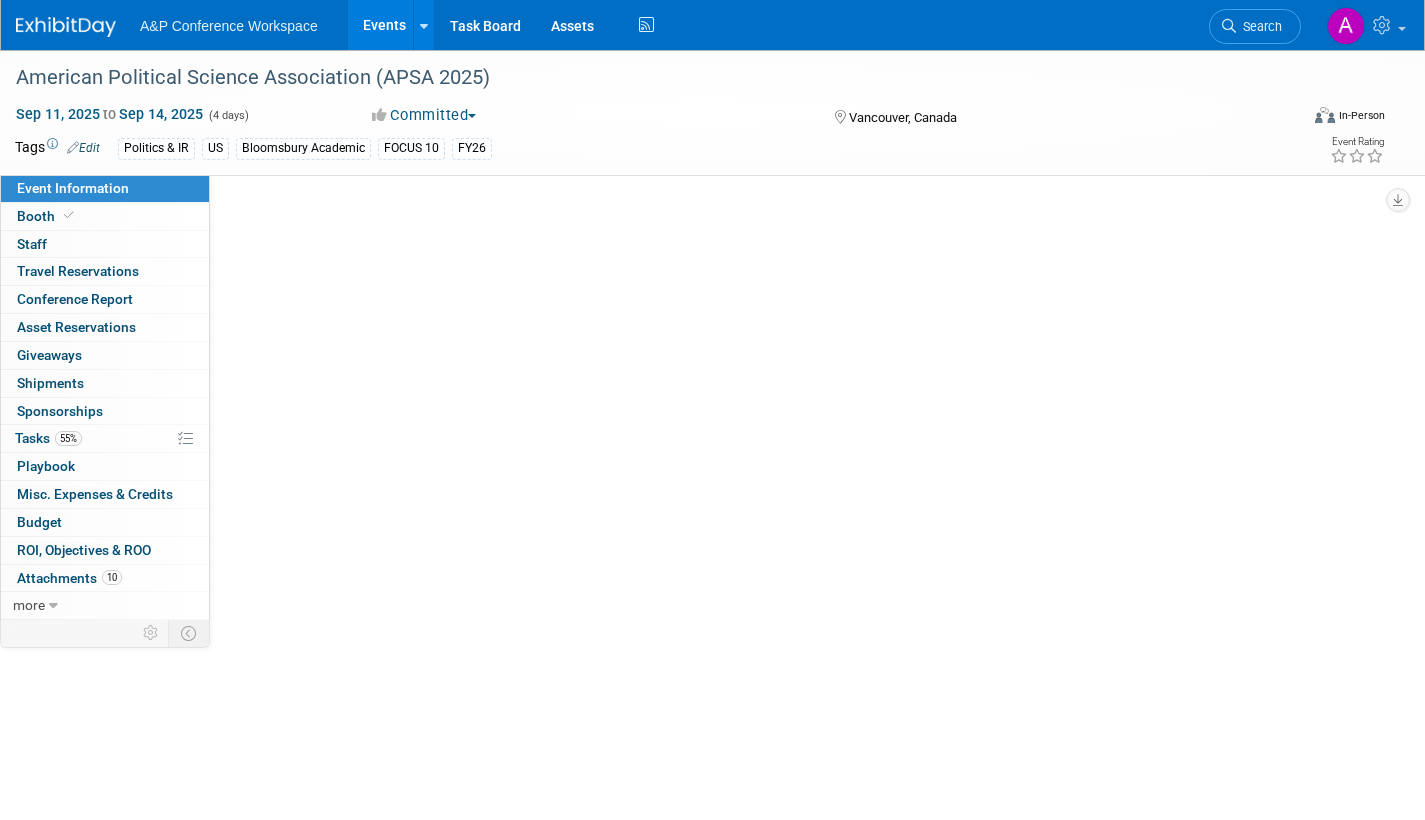 select on "Annual" 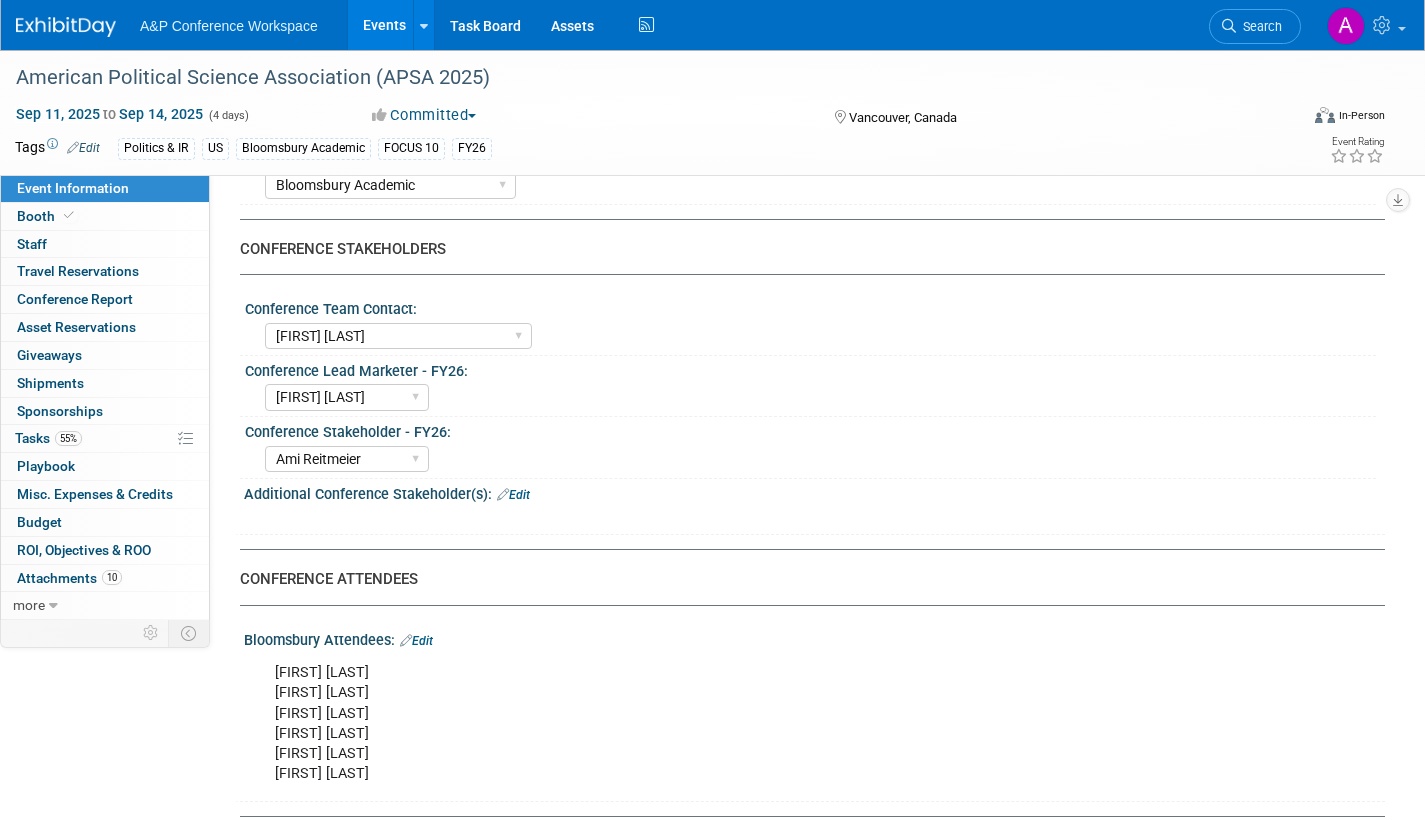 scroll, scrollTop: 1200, scrollLeft: 0, axis: vertical 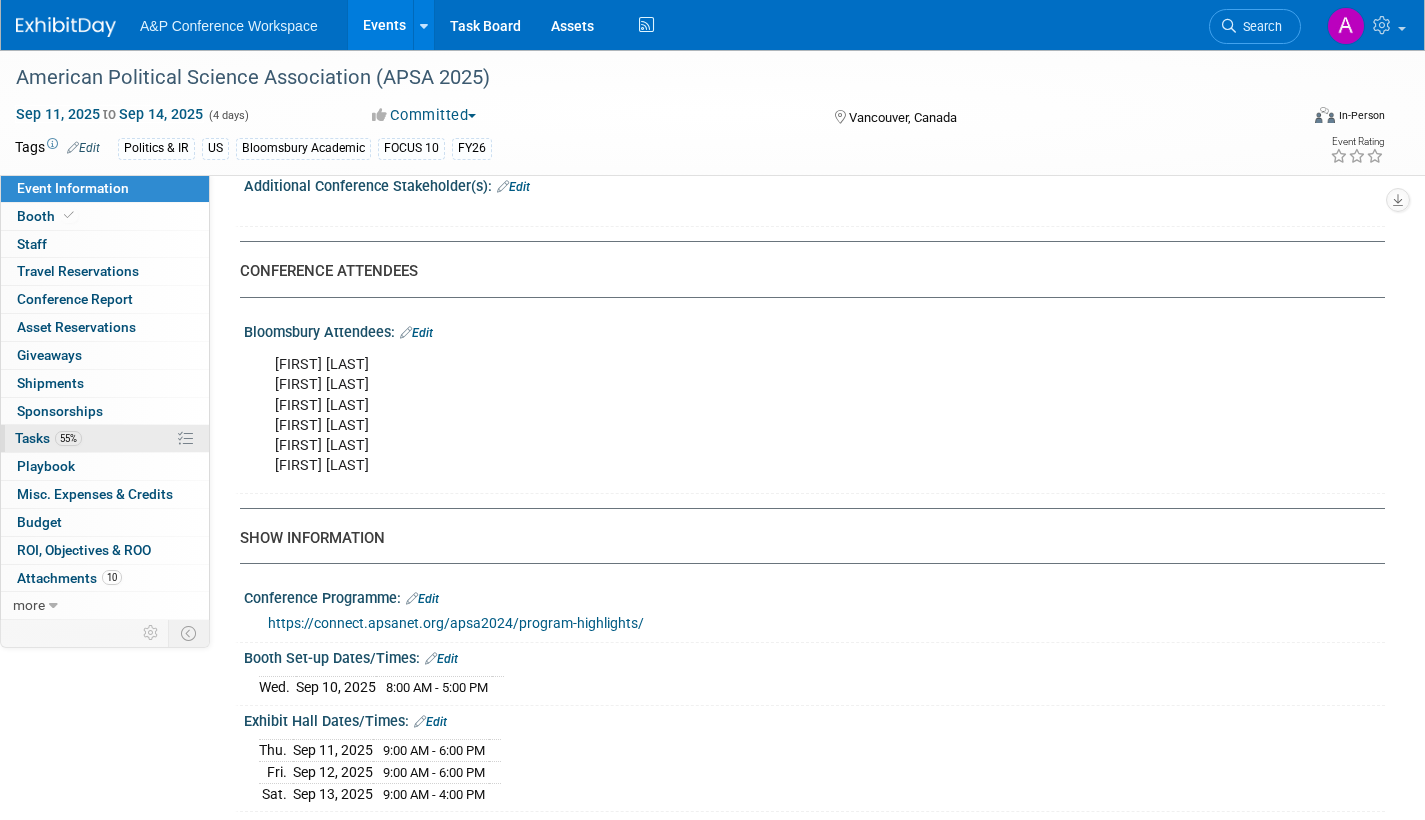 click on "Tasks 55%" at bounding box center [48, 438] 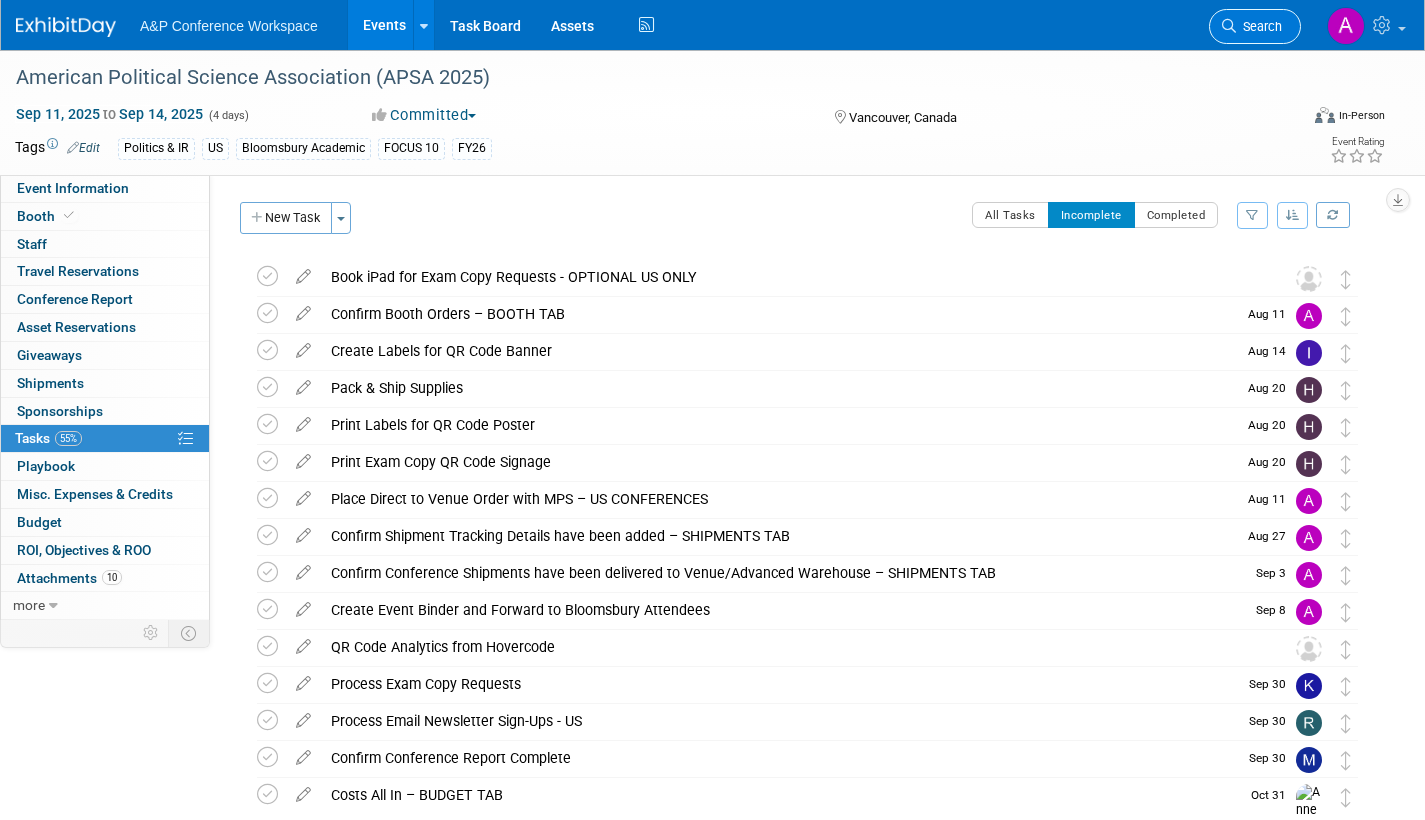 click on "Search" at bounding box center [1259, 26] 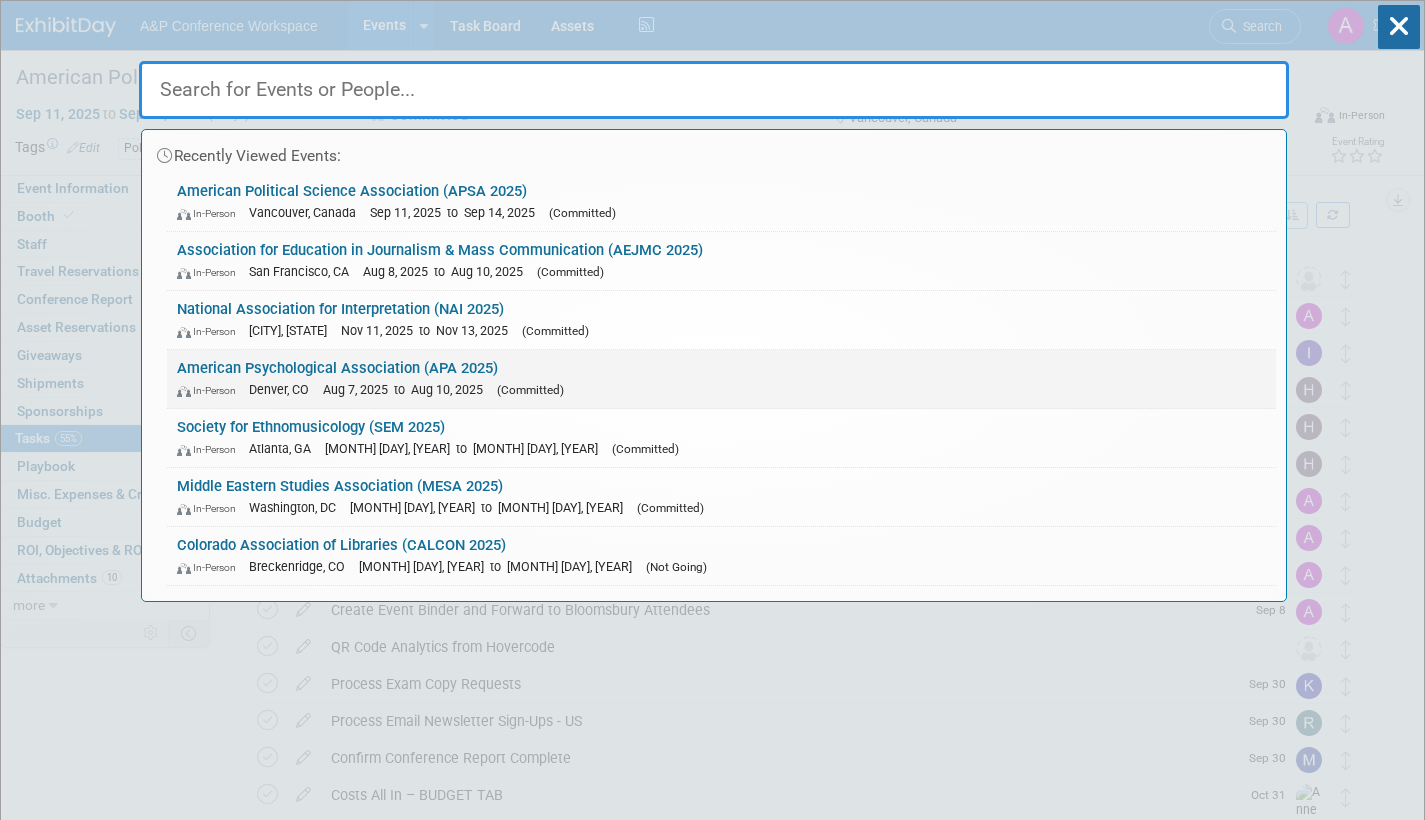 click on "American Psychological Association (APA 2025)
In-Person
Denver, CO
Aug 7, 2025  to  Aug 10, 2025
(Committed)" at bounding box center [721, 379] 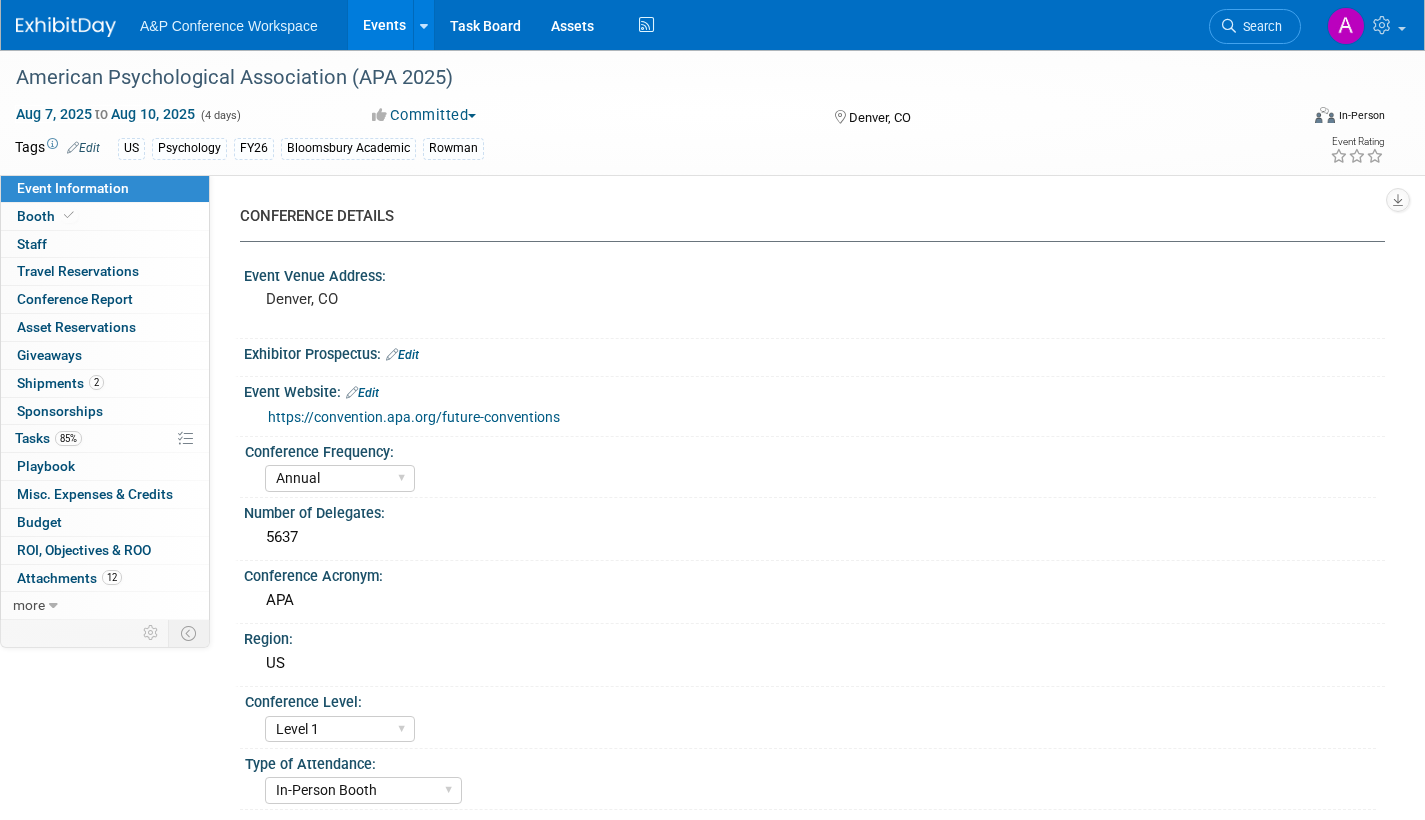 select on "Annual" 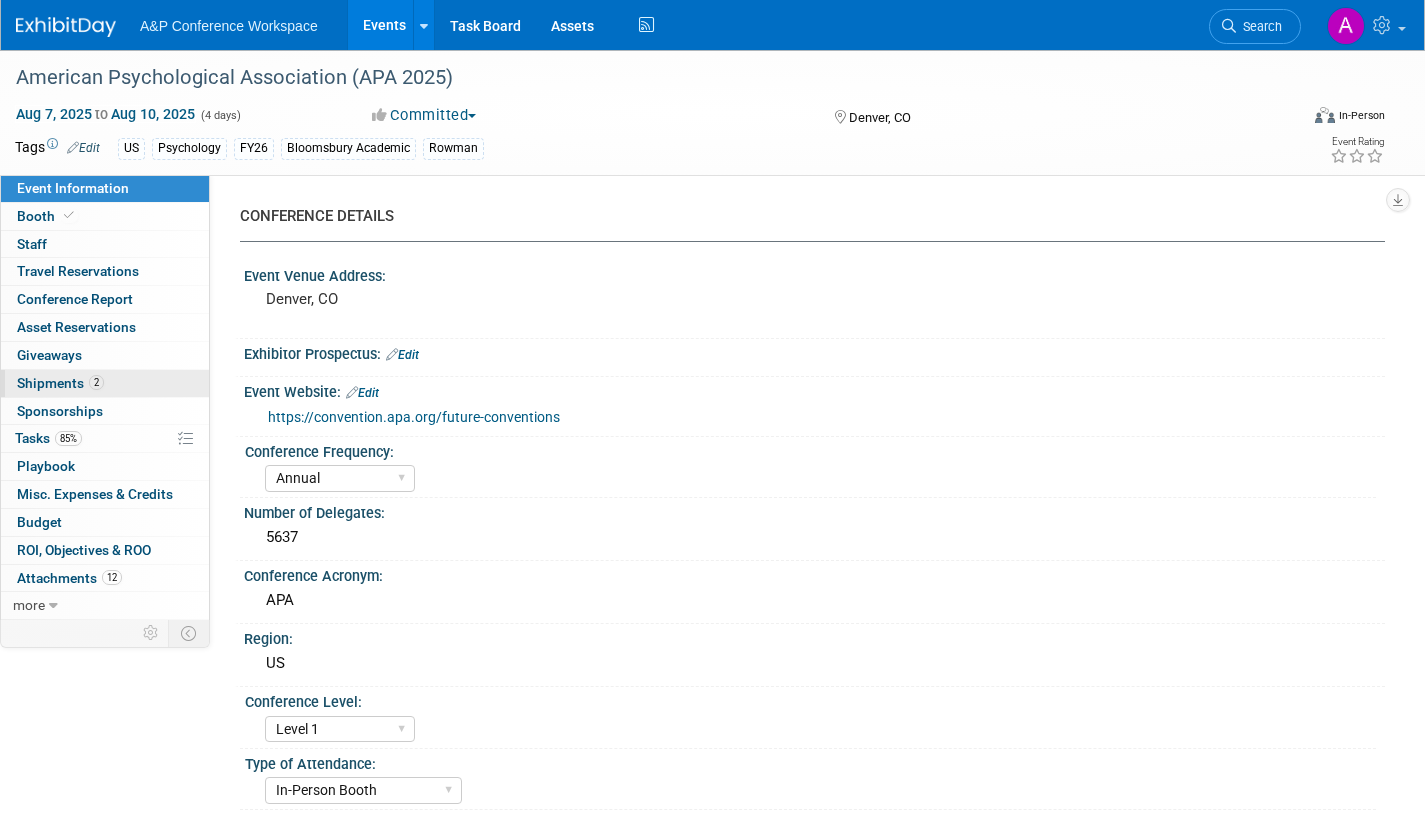 scroll, scrollTop: 0, scrollLeft: 0, axis: both 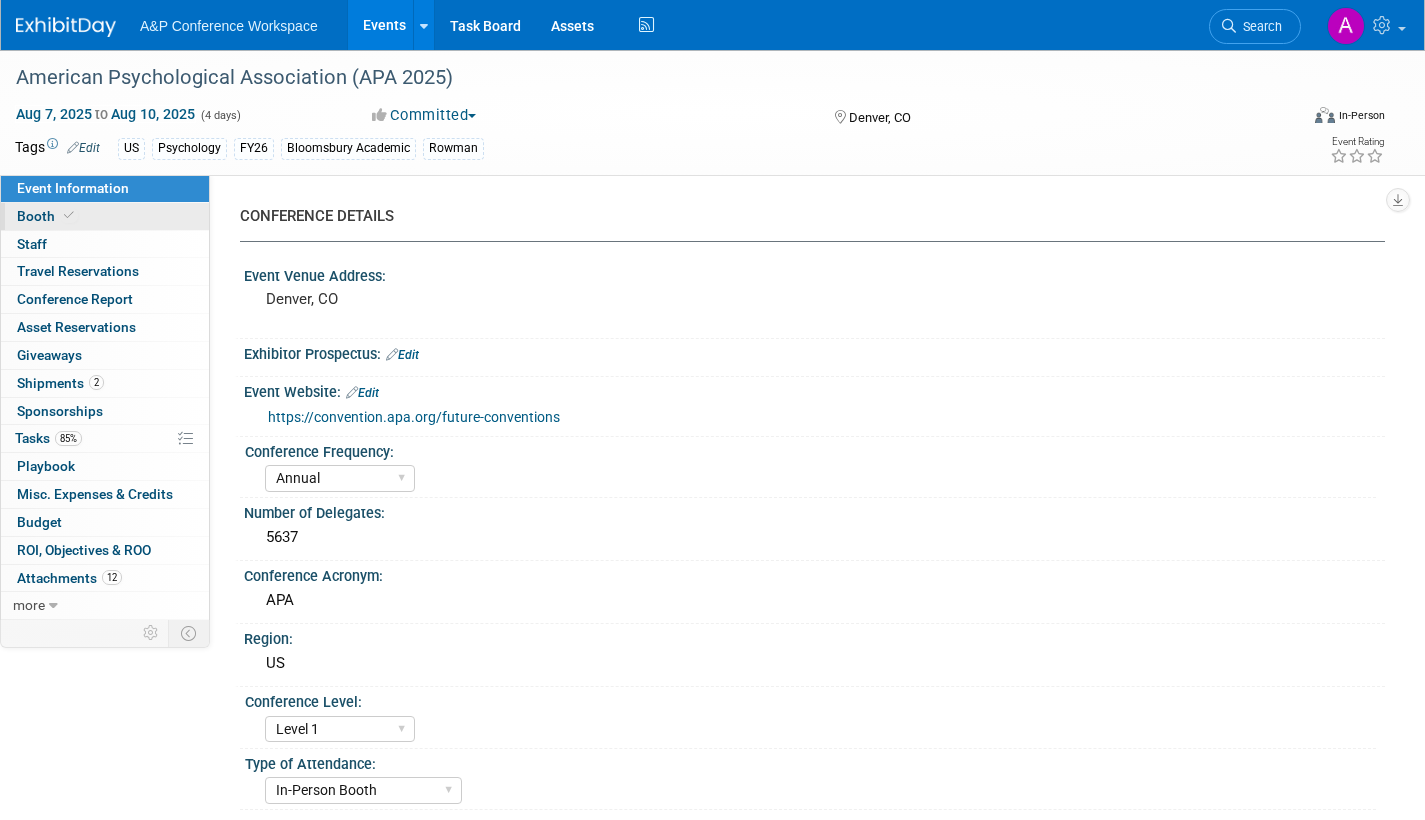 click on "Booth" at bounding box center (47, 216) 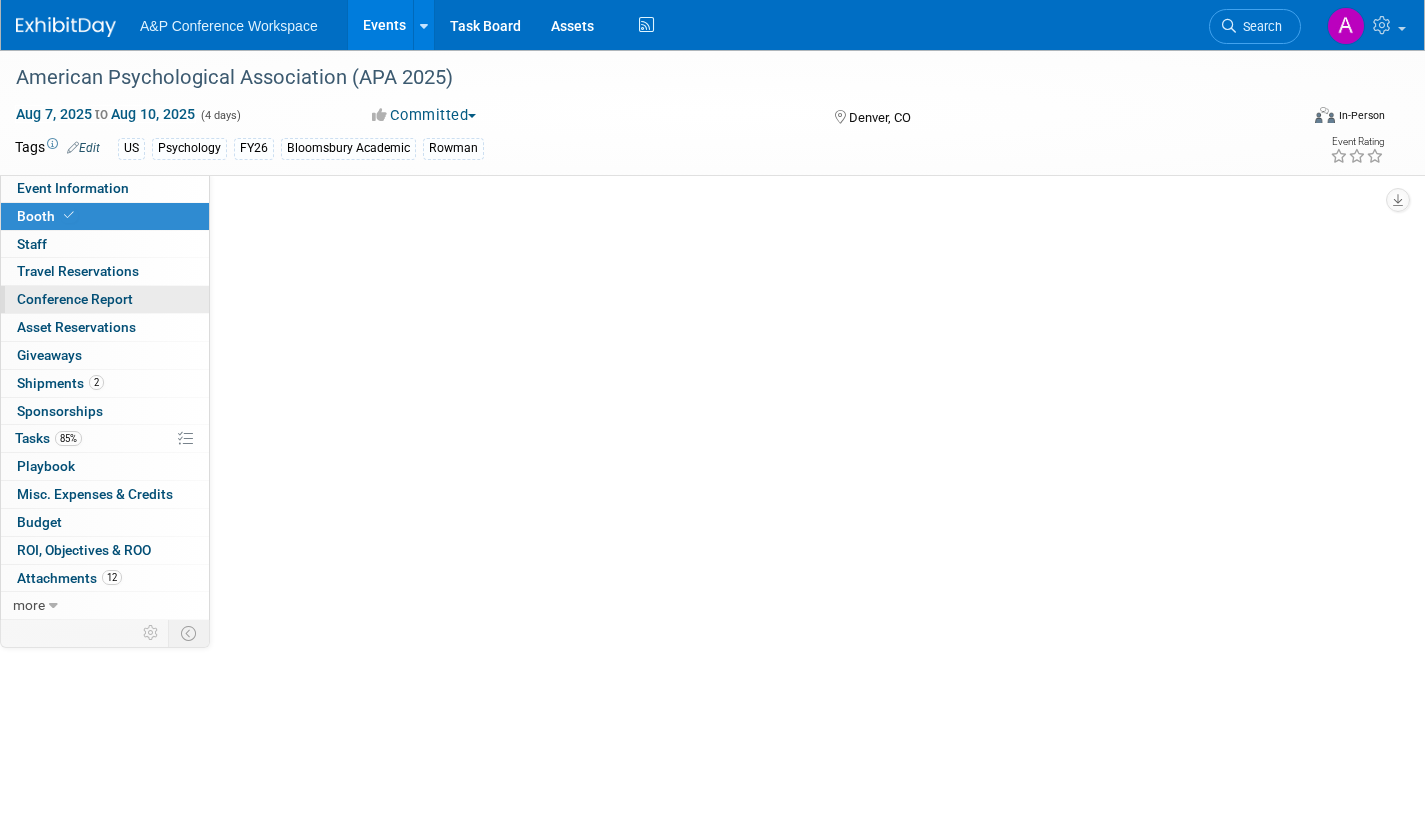 select on "CUAP" 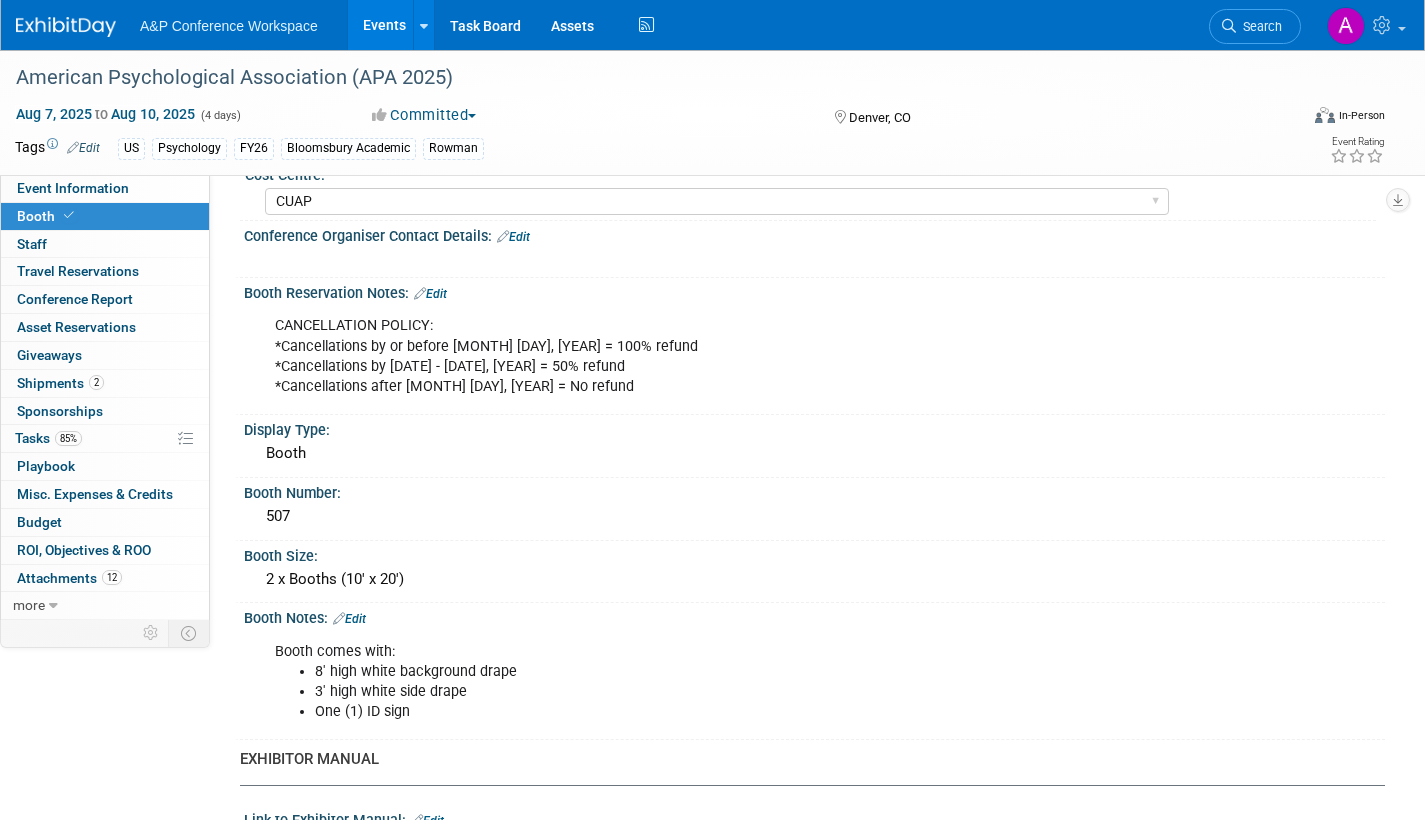 scroll, scrollTop: 0, scrollLeft: 0, axis: both 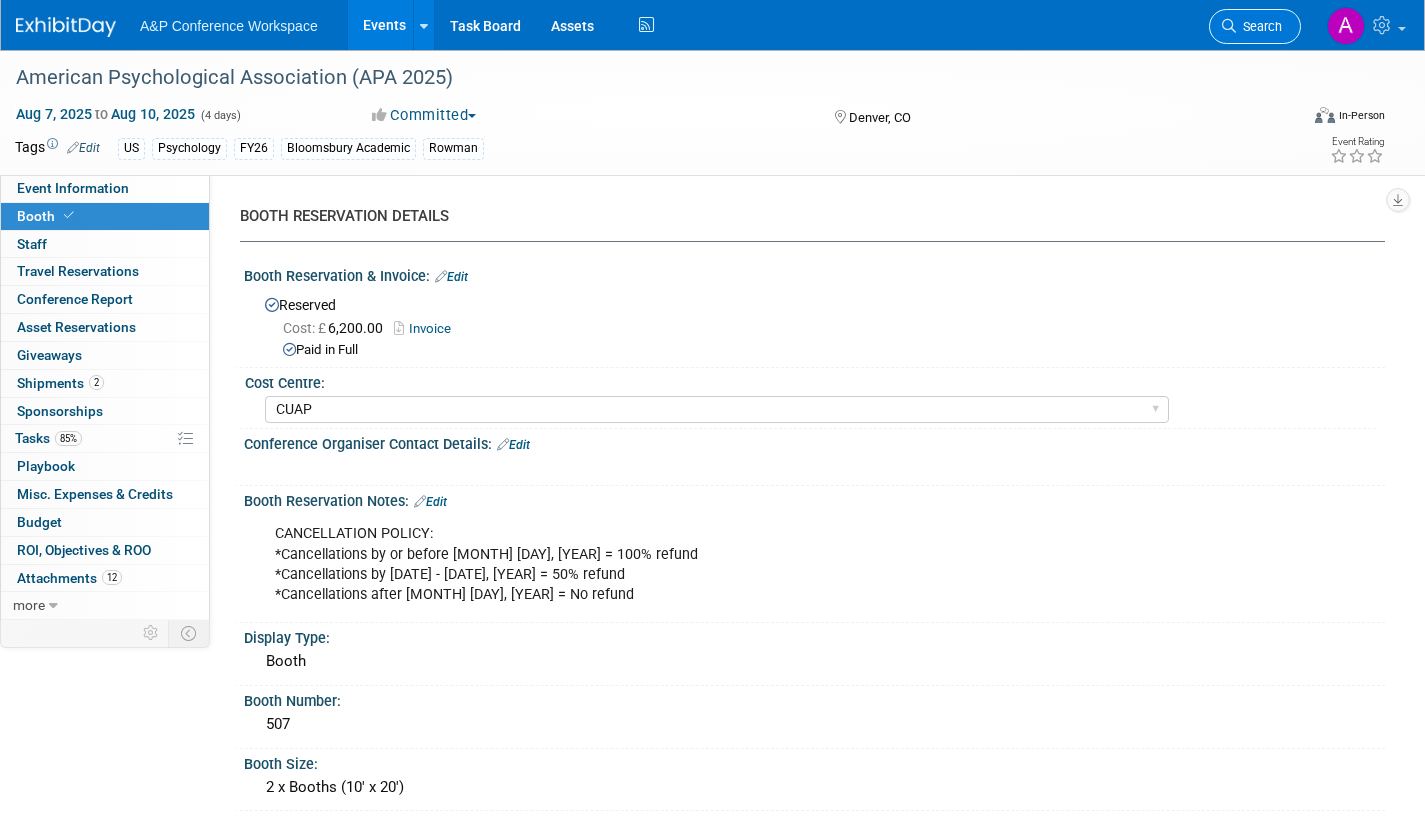 click on "Search" at bounding box center [1255, 26] 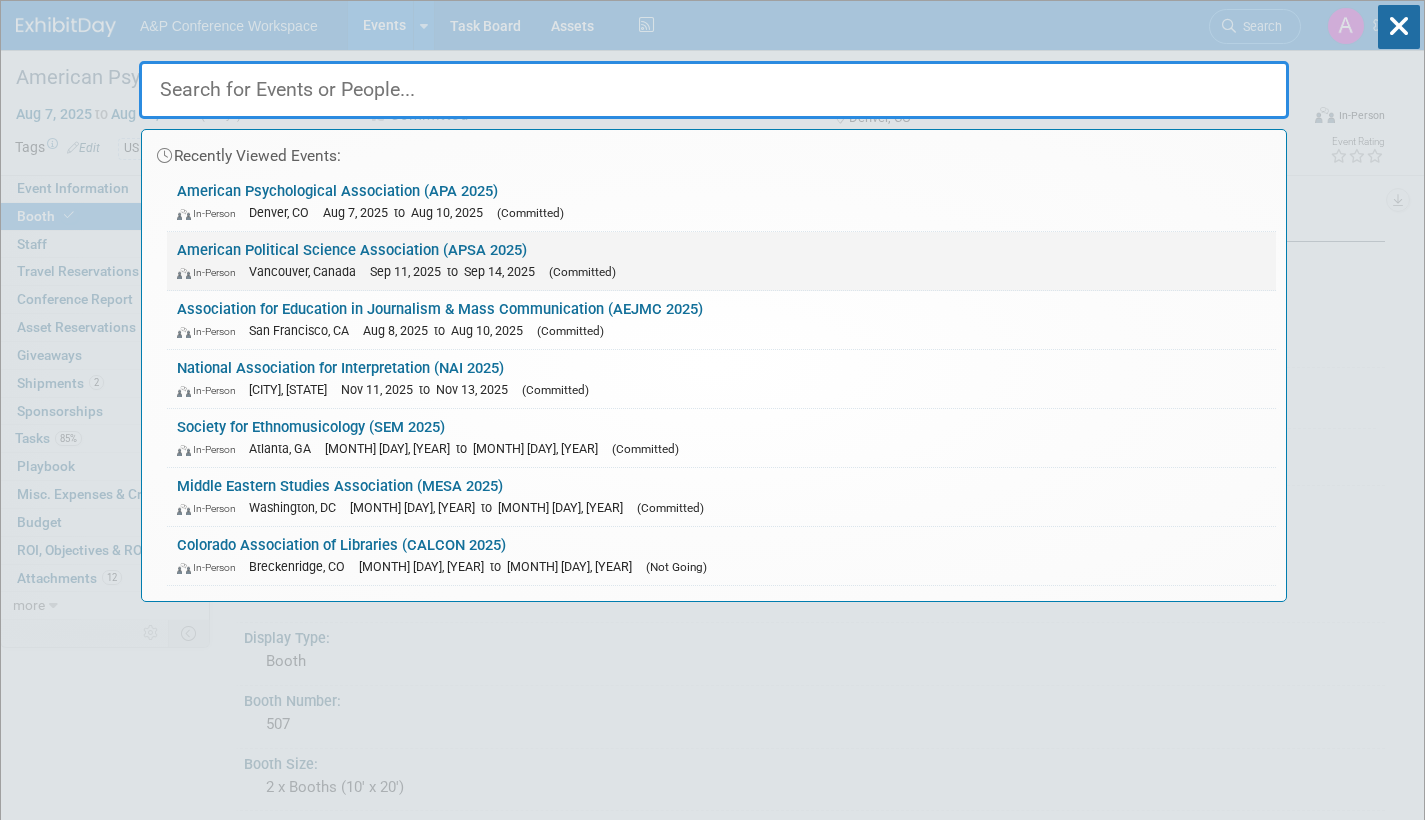 click on "American Political Science Association (APSA 2025)
In-Person
Vancouver, Canada
Sep 11, 2025  to  Sep 14, 2025
(Committed)" at bounding box center (721, 261) 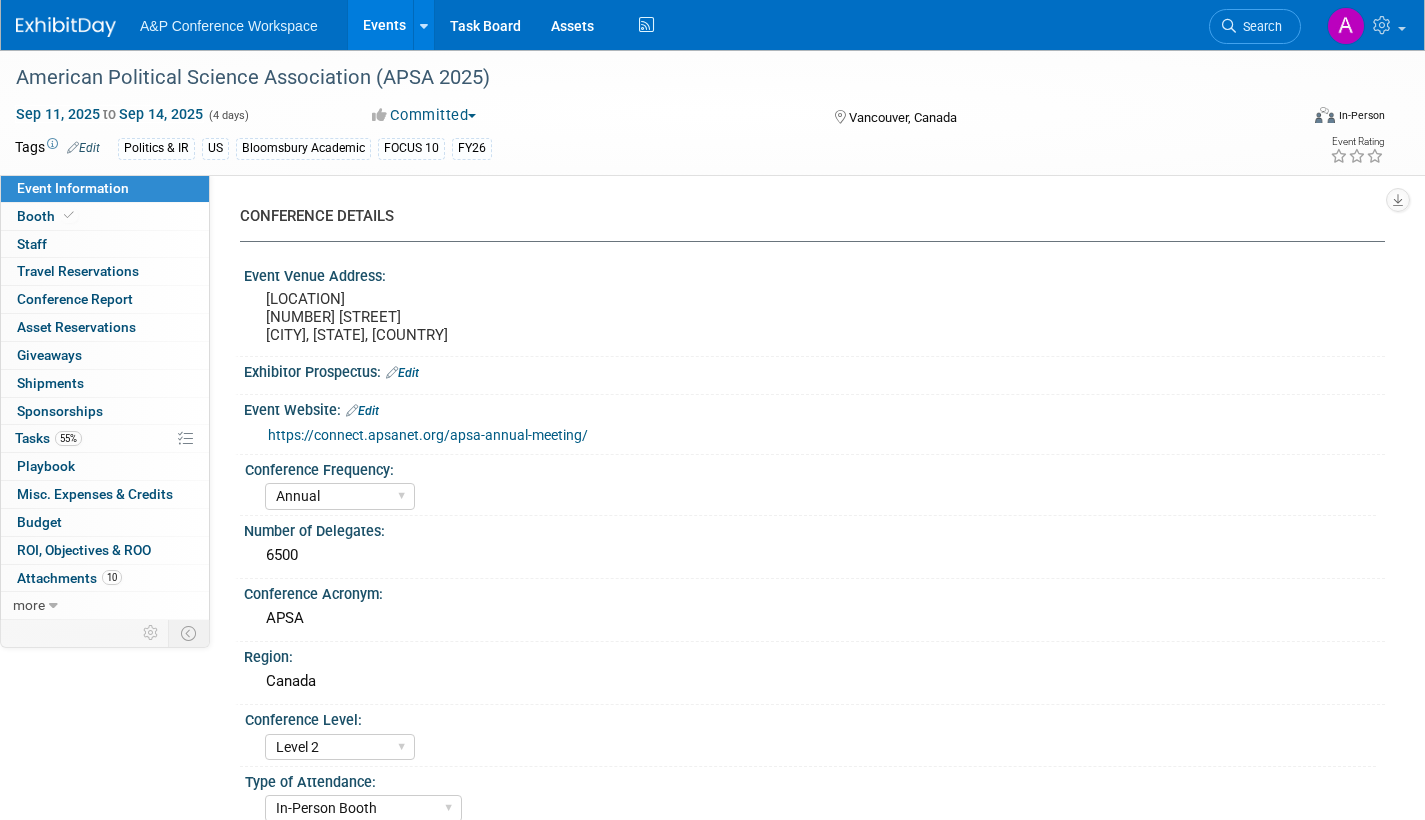 select on "Annual" 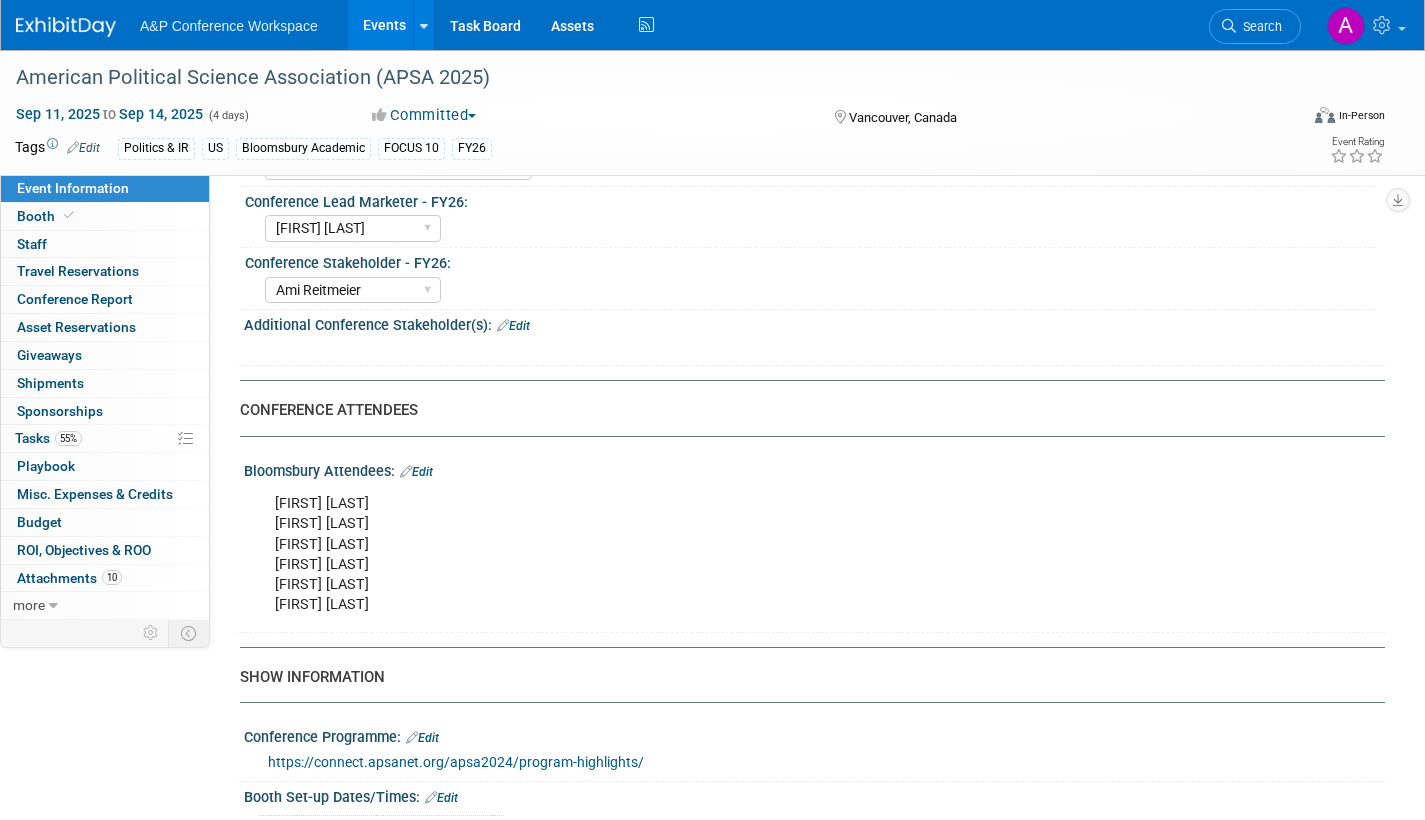 scroll, scrollTop: 1100, scrollLeft: 0, axis: vertical 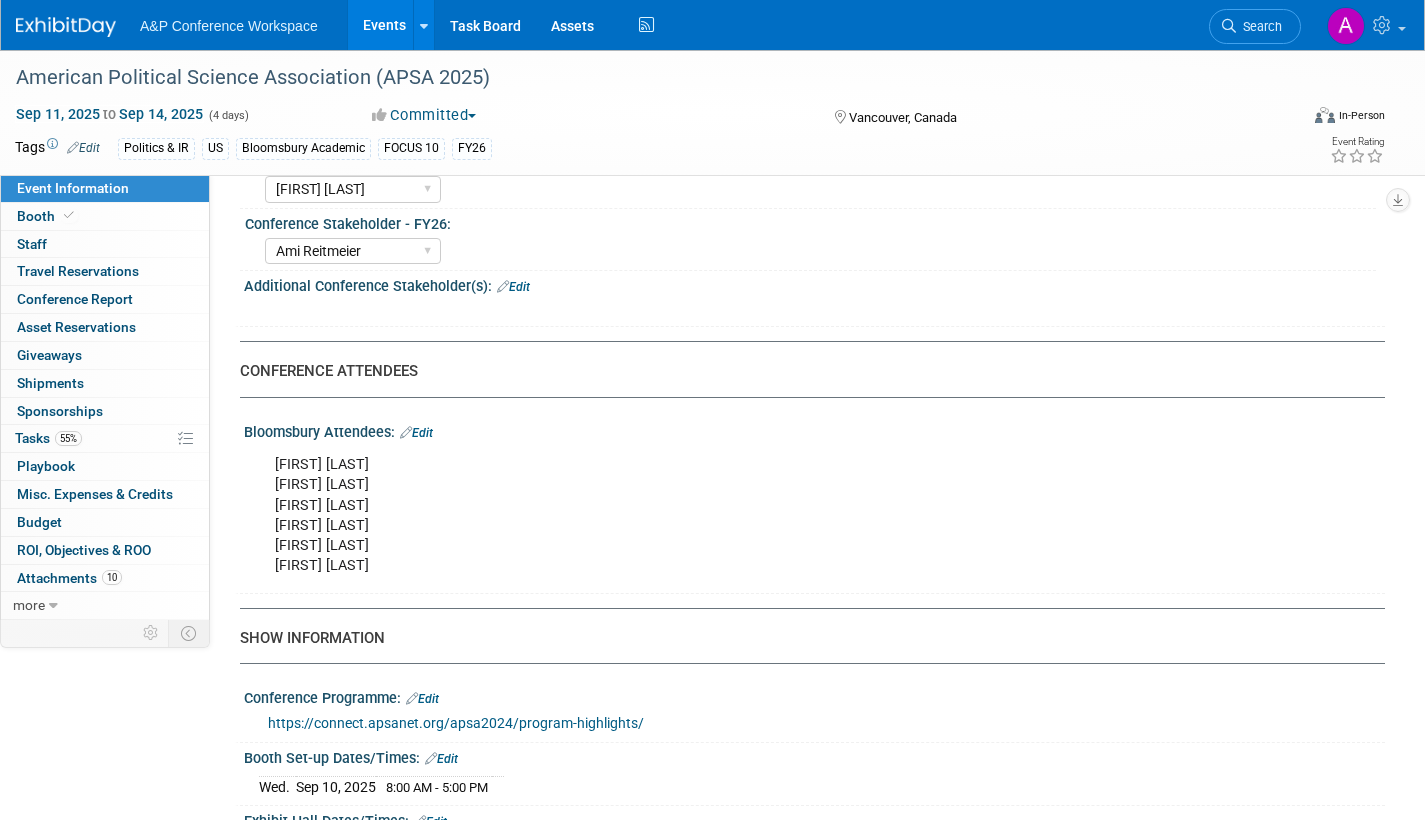 click on "Edit" at bounding box center [416, 433] 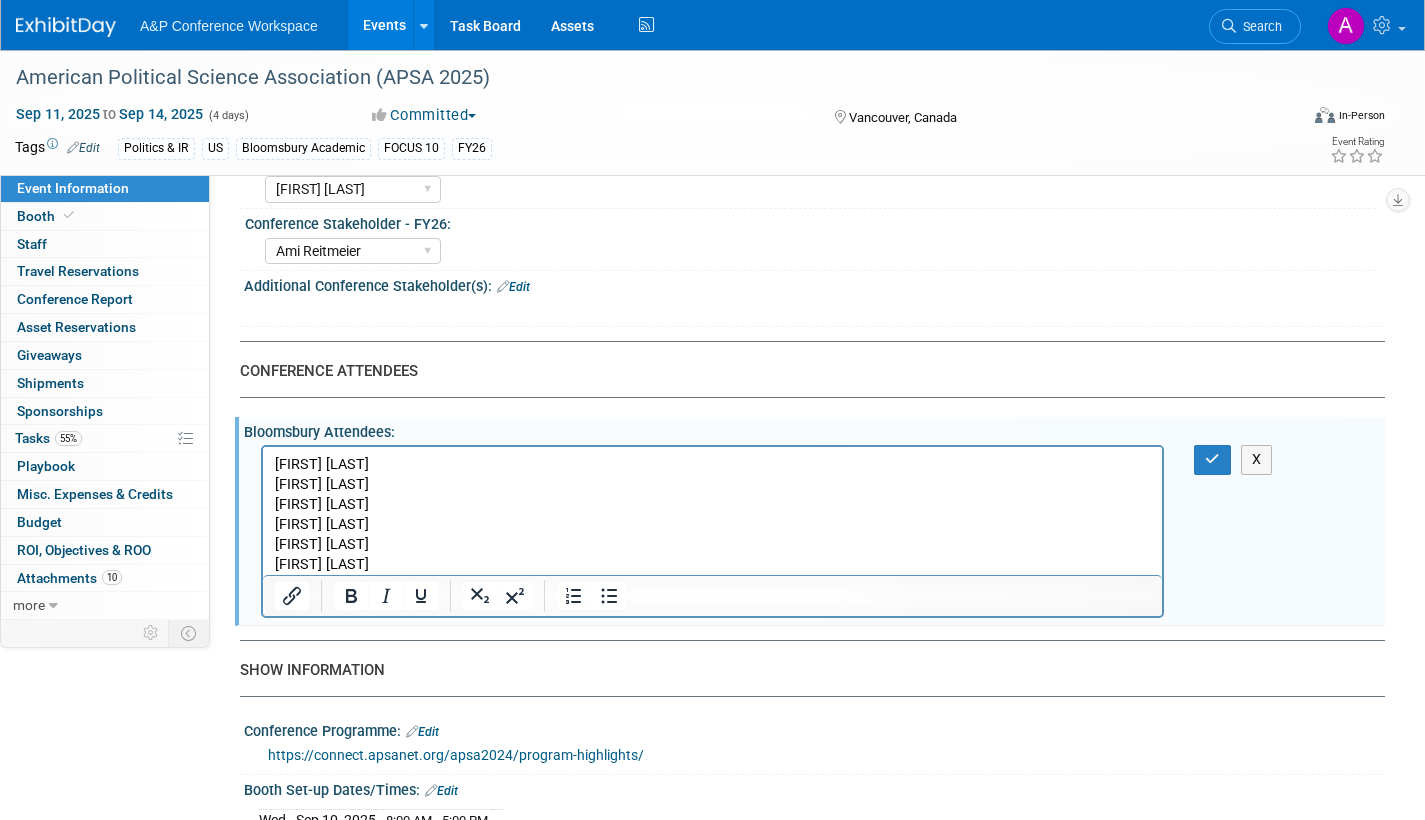 scroll, scrollTop: 0, scrollLeft: 0, axis: both 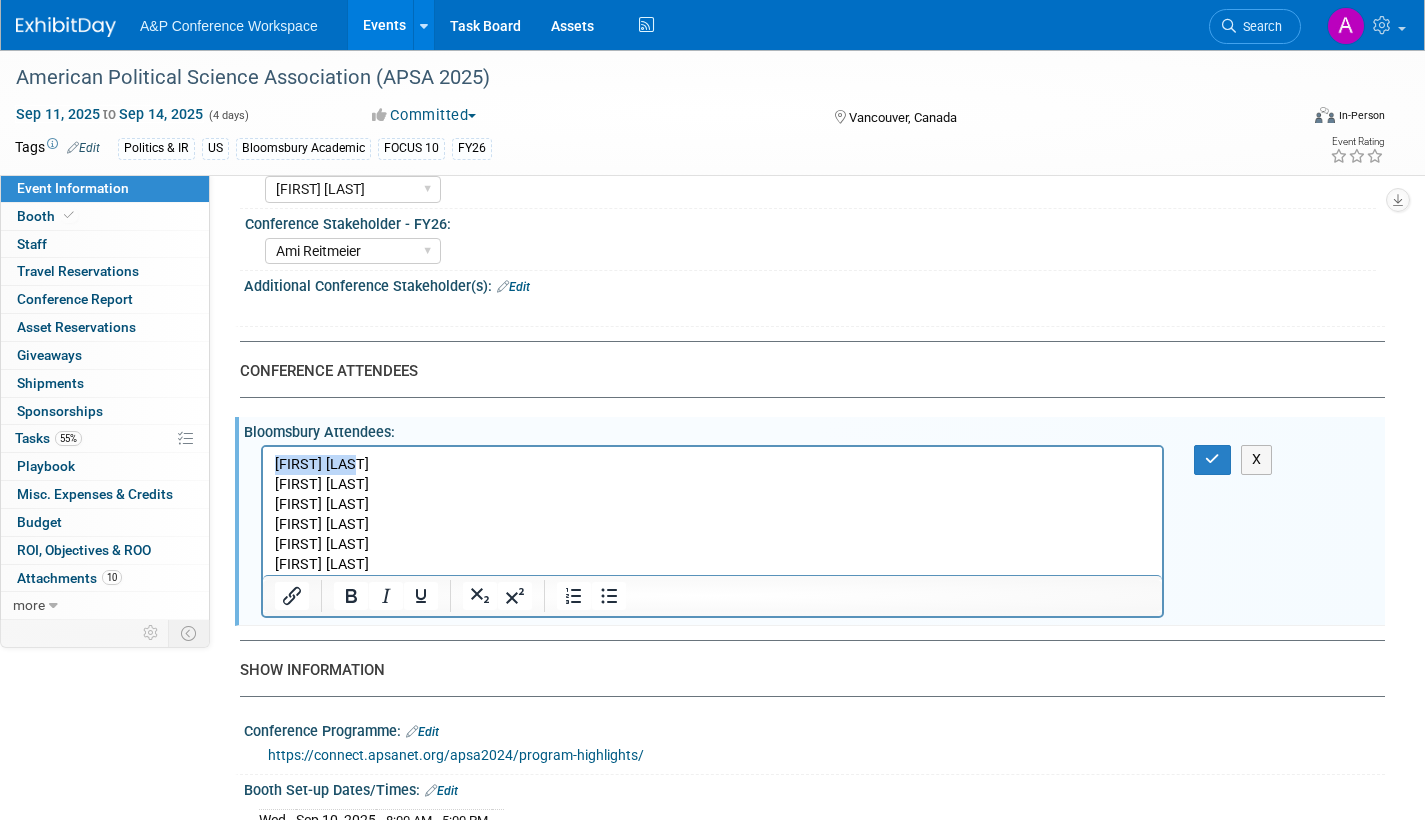 drag, startPoint x: 361, startPoint y: 464, endPoint x: 465, endPoint y: 914, distance: 461.86145 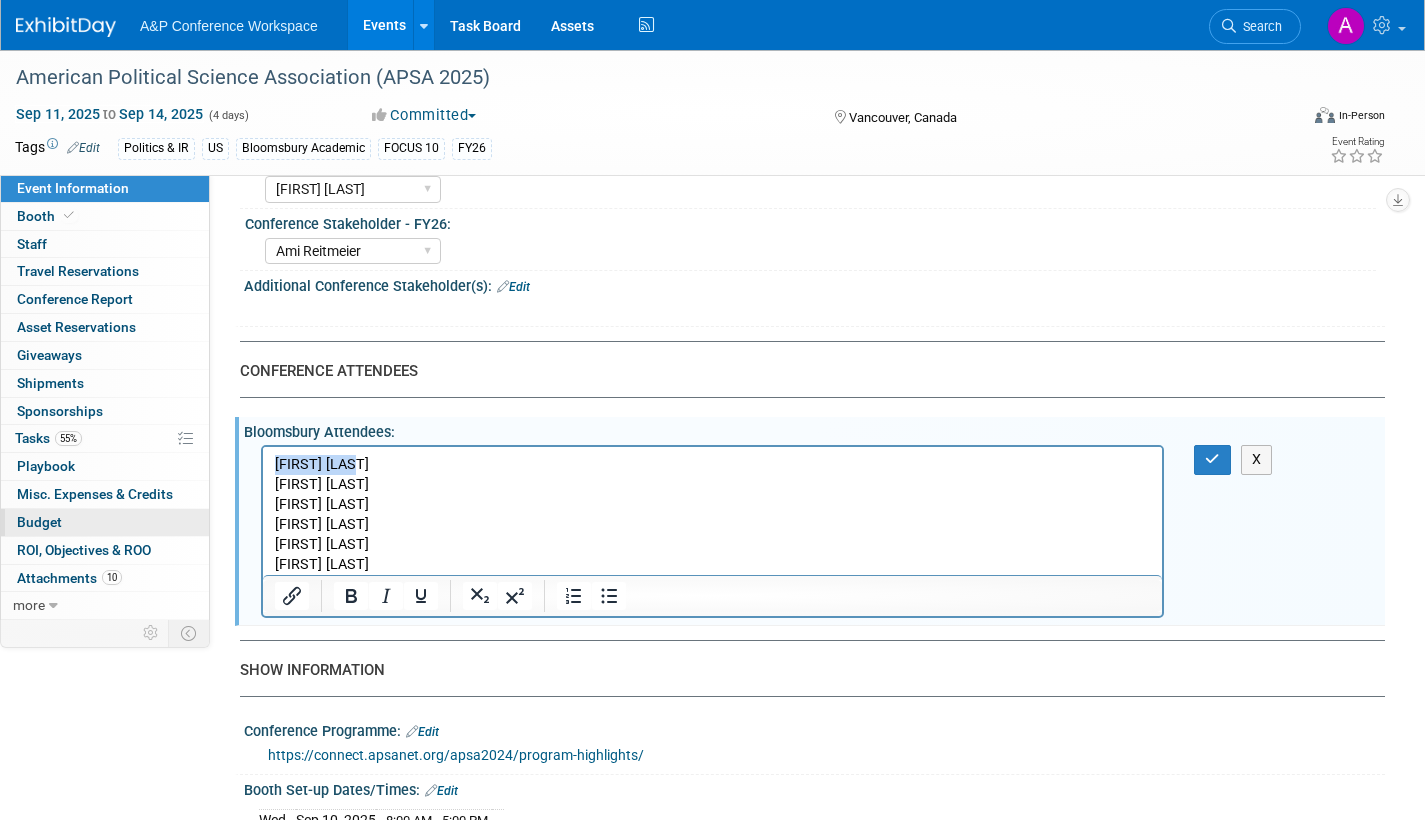 type 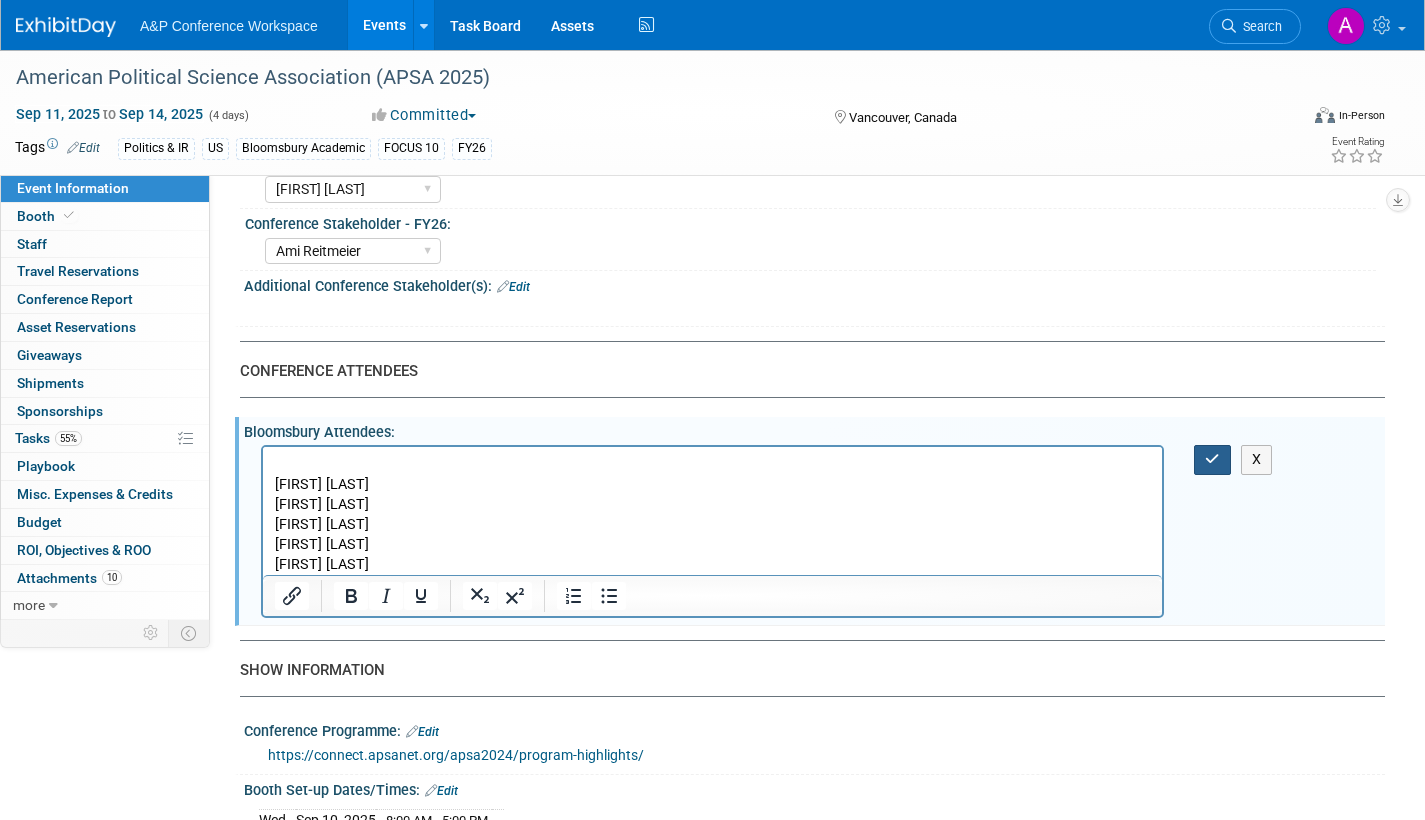click at bounding box center (1212, 459) 